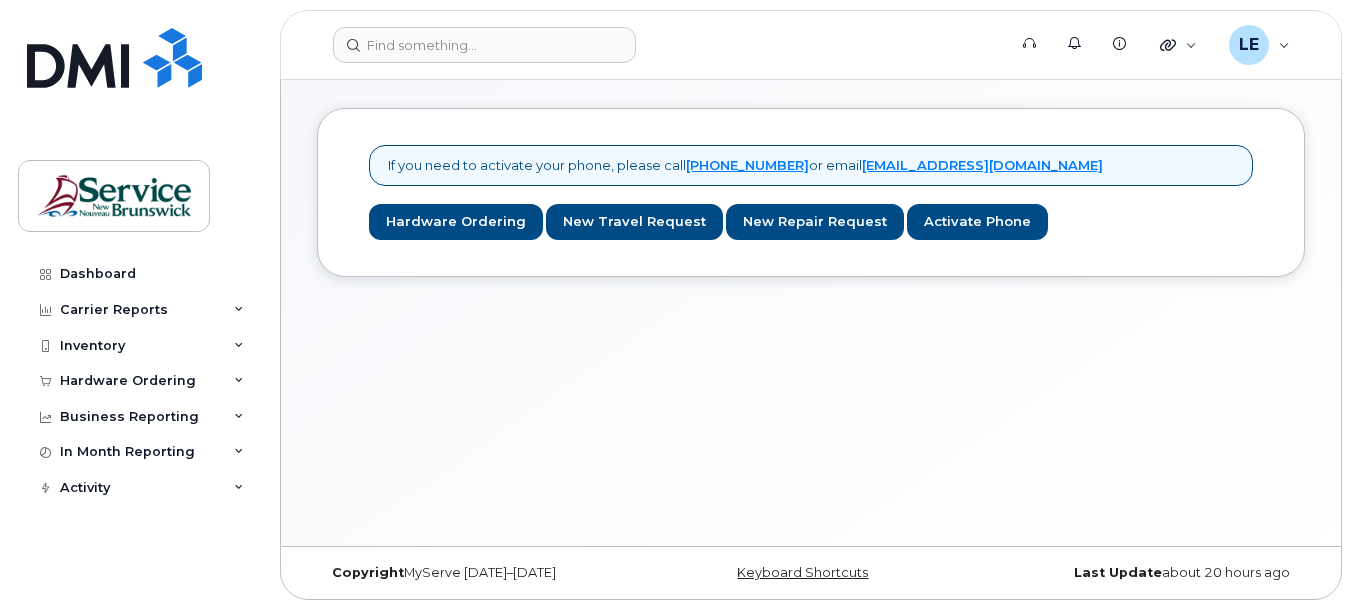 scroll, scrollTop: 10, scrollLeft: 0, axis: vertical 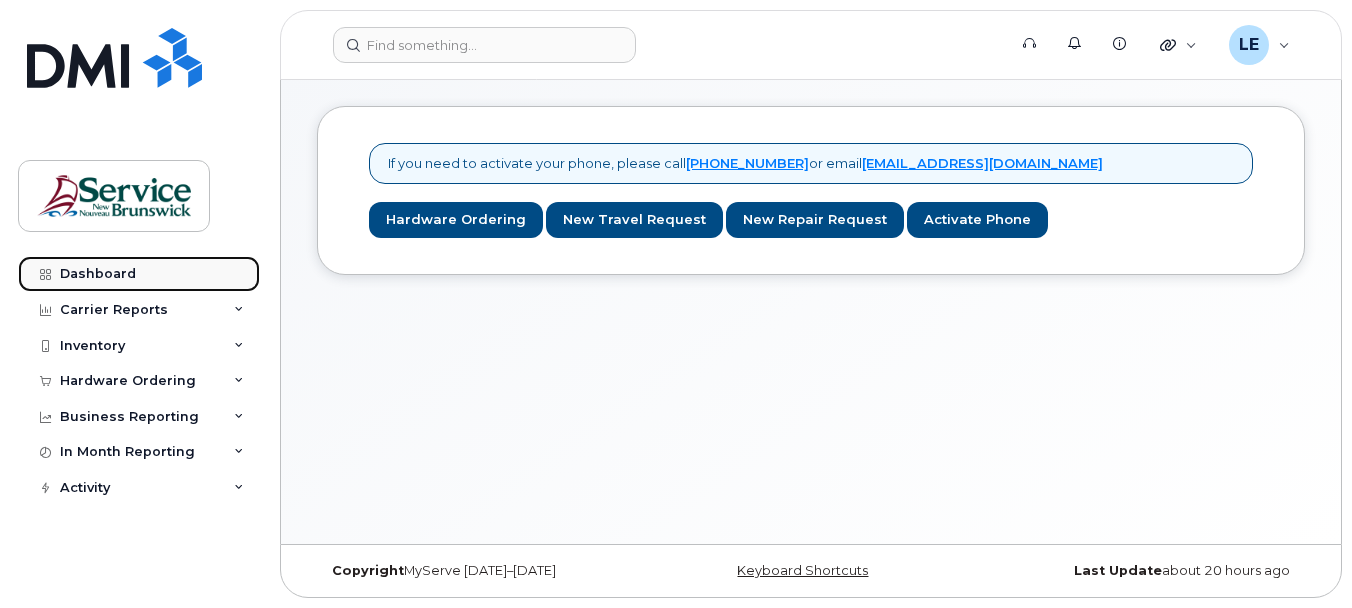 click on "Dashboard" at bounding box center (98, 274) 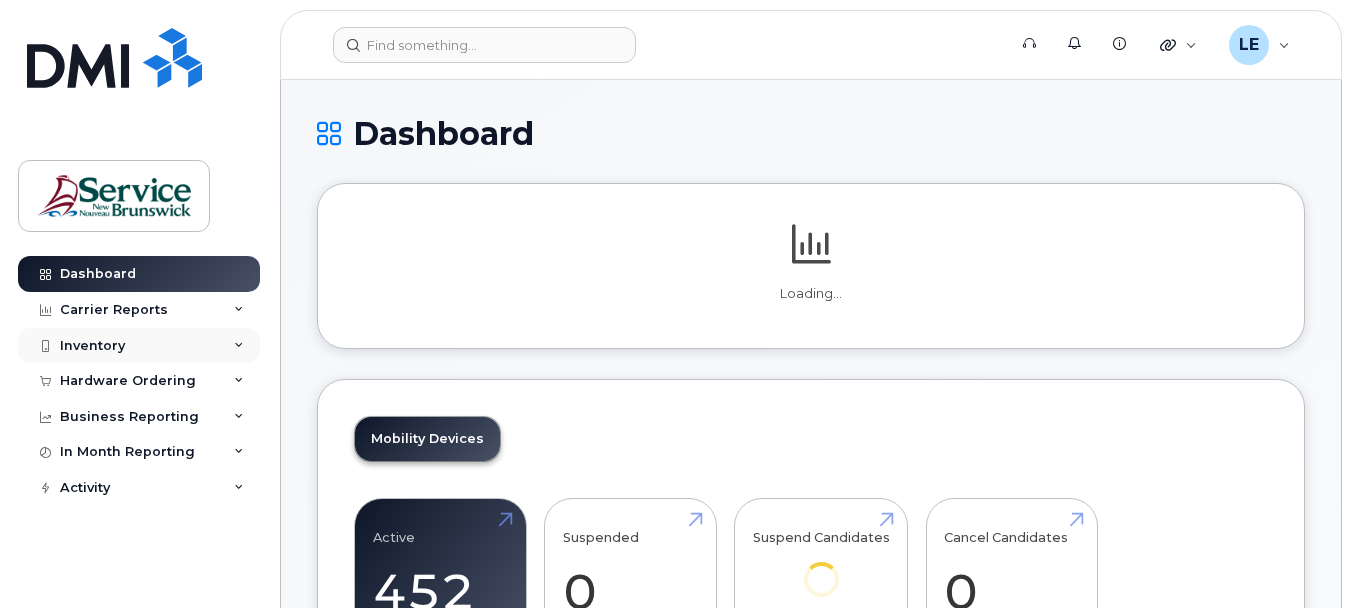 scroll, scrollTop: 0, scrollLeft: 0, axis: both 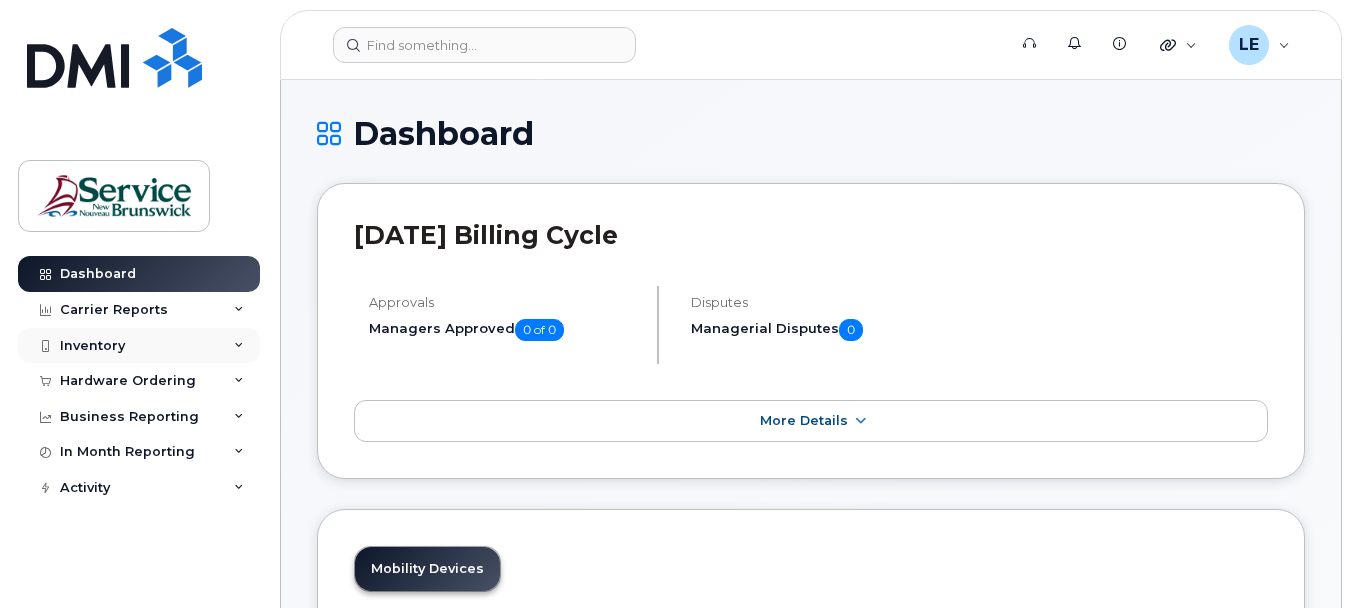 click on "Inventory" at bounding box center [139, 346] 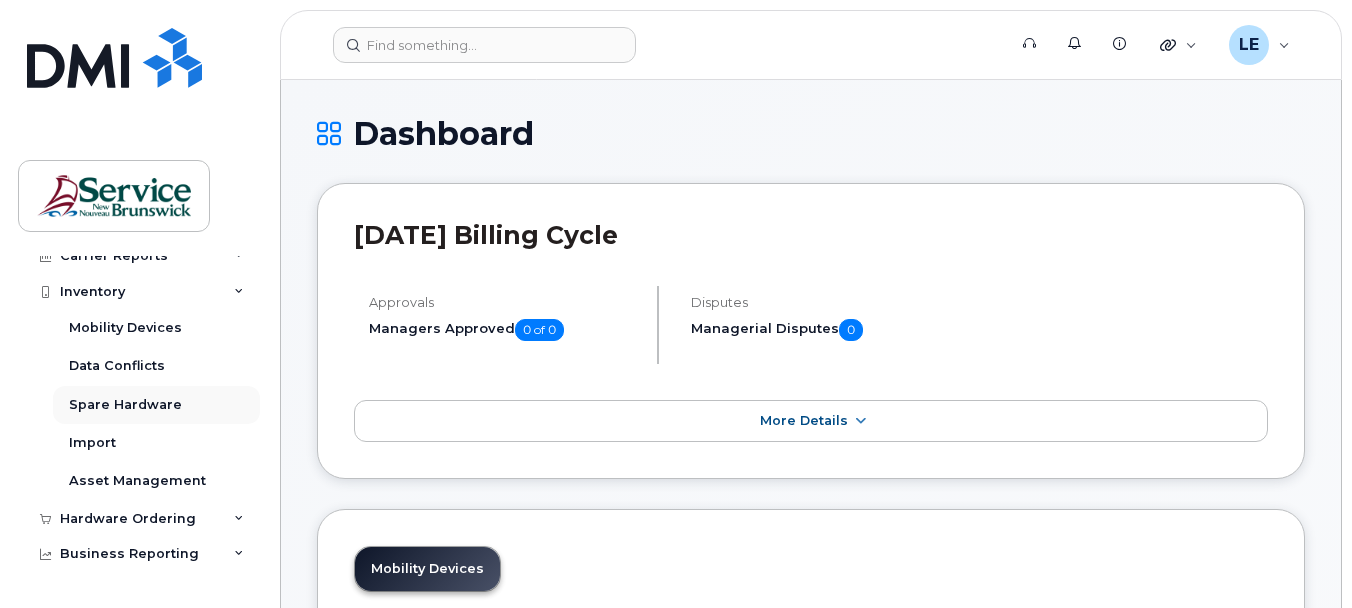 scroll, scrollTop: 100, scrollLeft: 0, axis: vertical 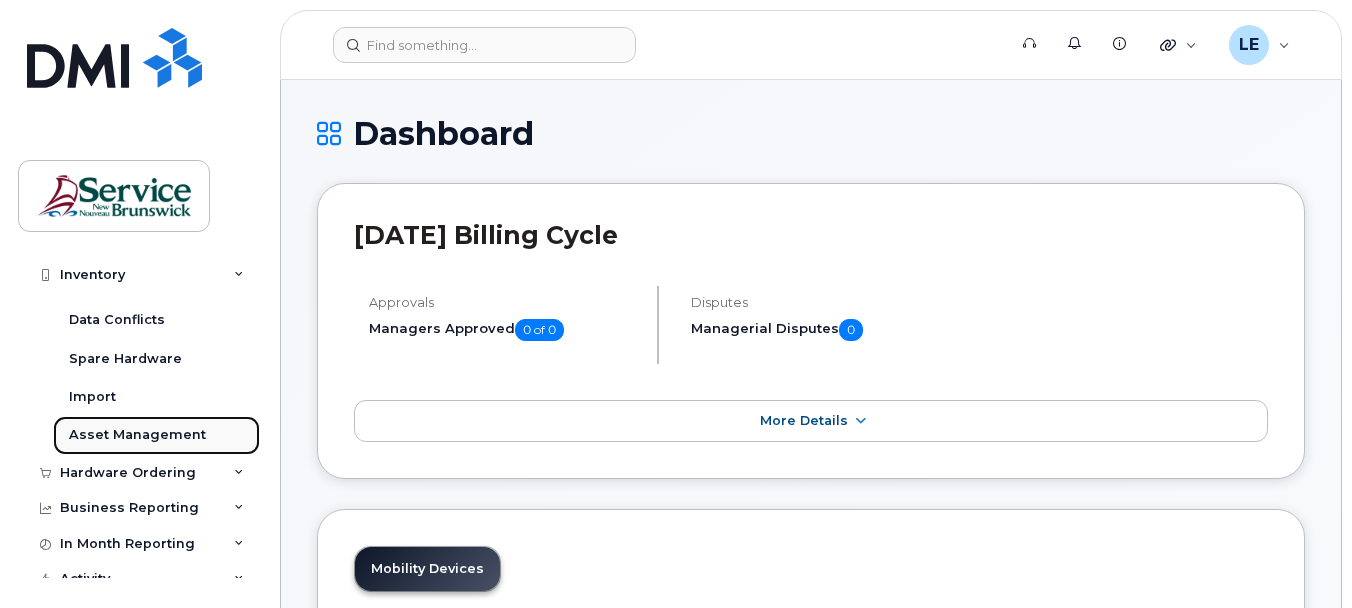 click on "Asset Management" at bounding box center (137, 435) 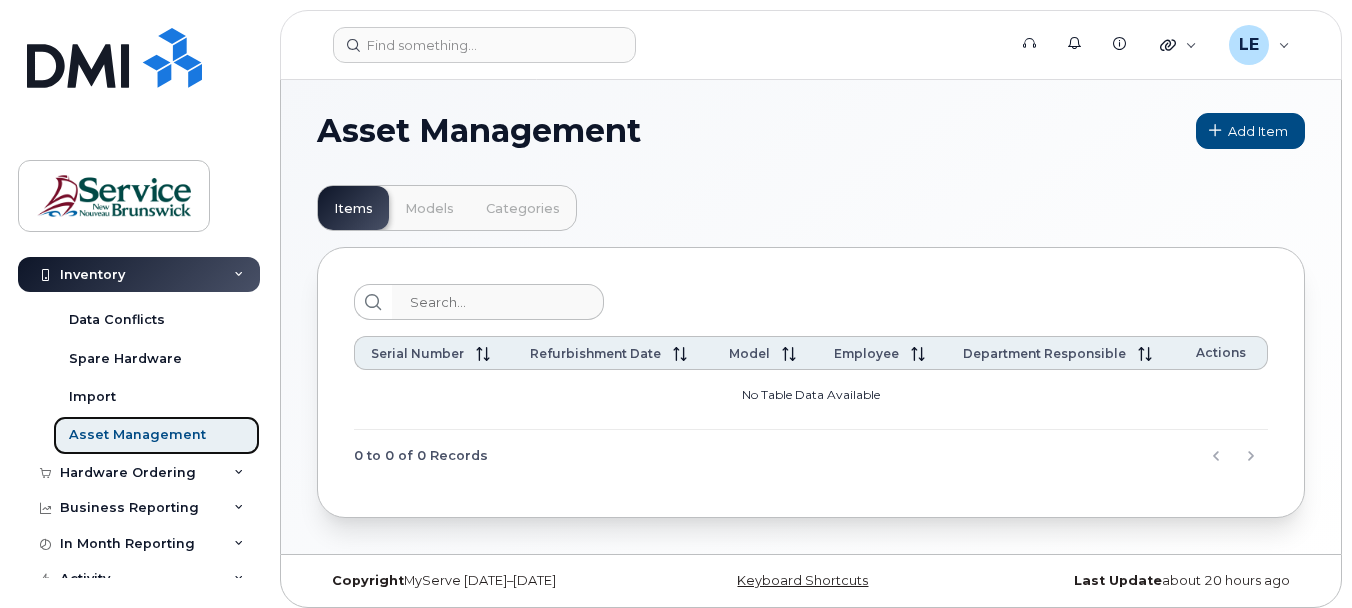 scroll, scrollTop: 0, scrollLeft: 0, axis: both 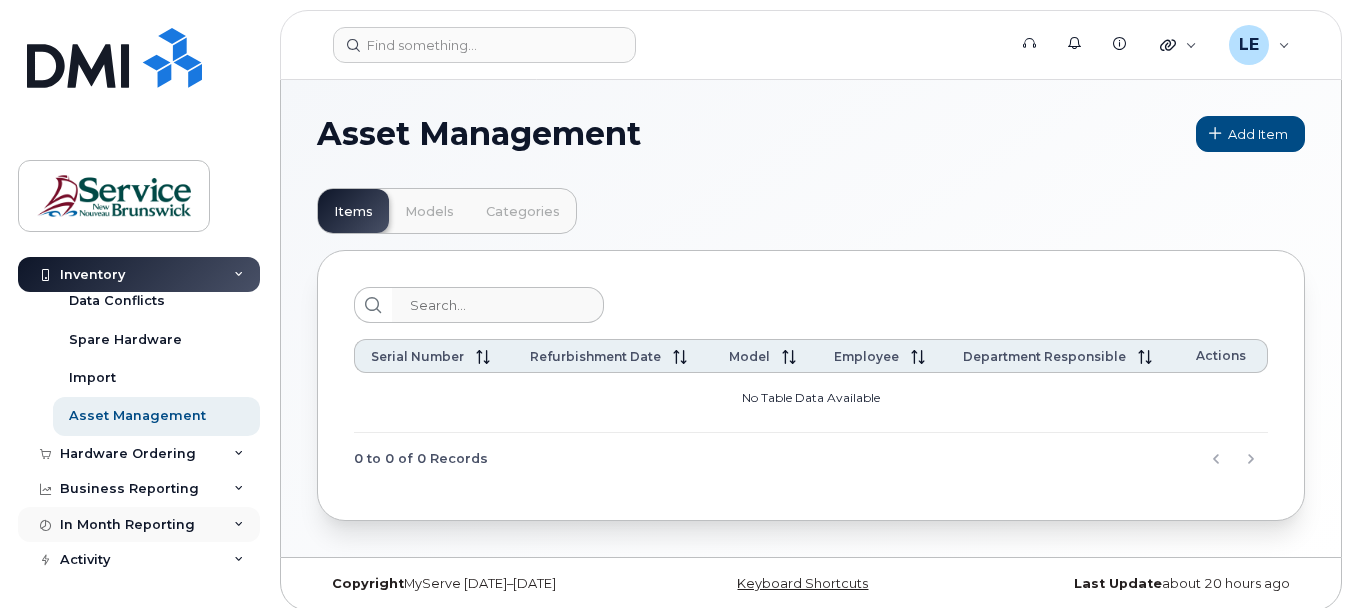 click at bounding box center [239, 525] 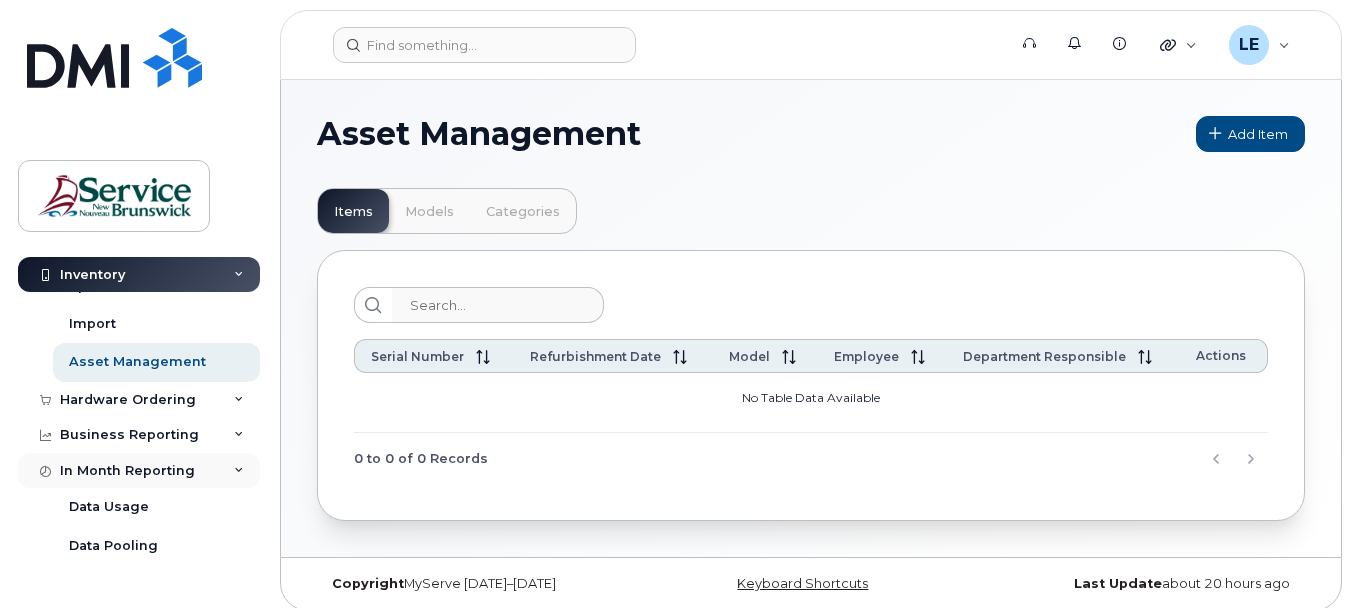 scroll, scrollTop: 233, scrollLeft: 0, axis: vertical 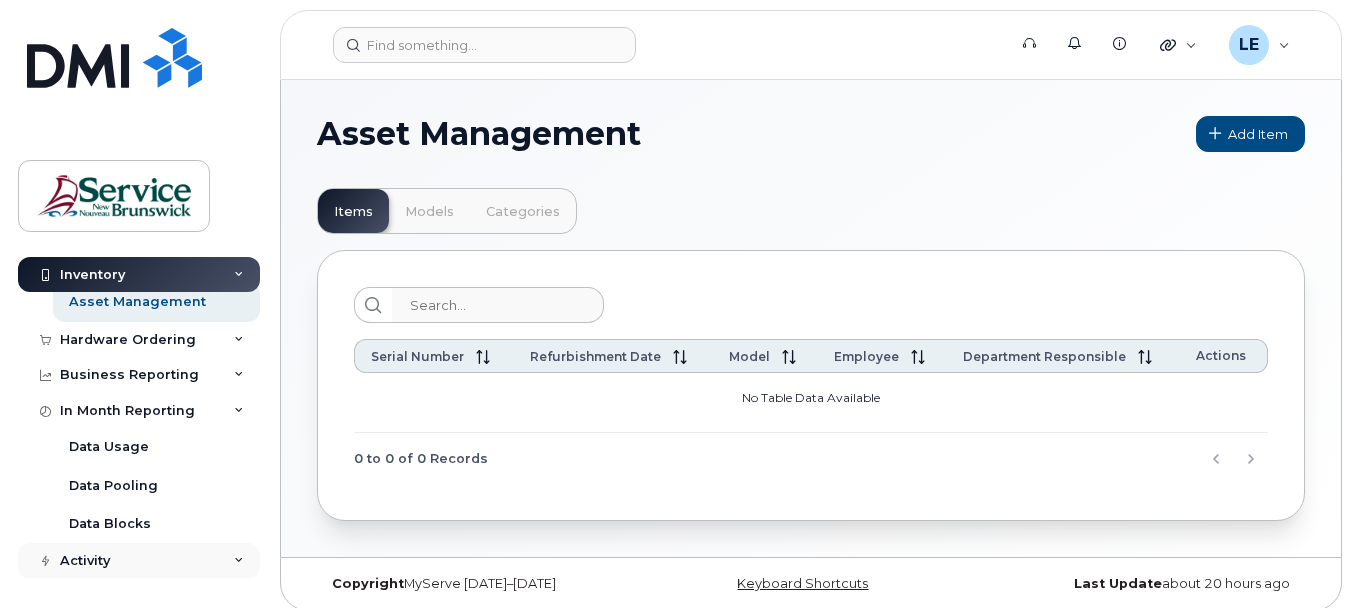 click at bounding box center (239, 561) 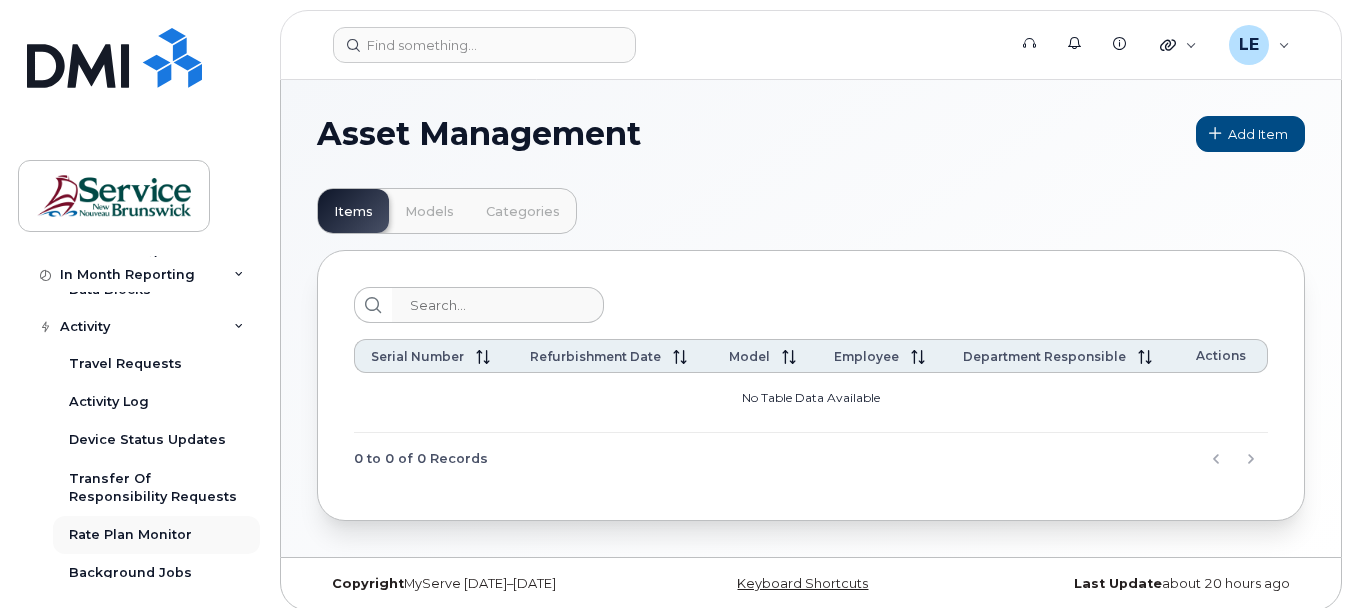 scroll, scrollTop: 481, scrollLeft: 0, axis: vertical 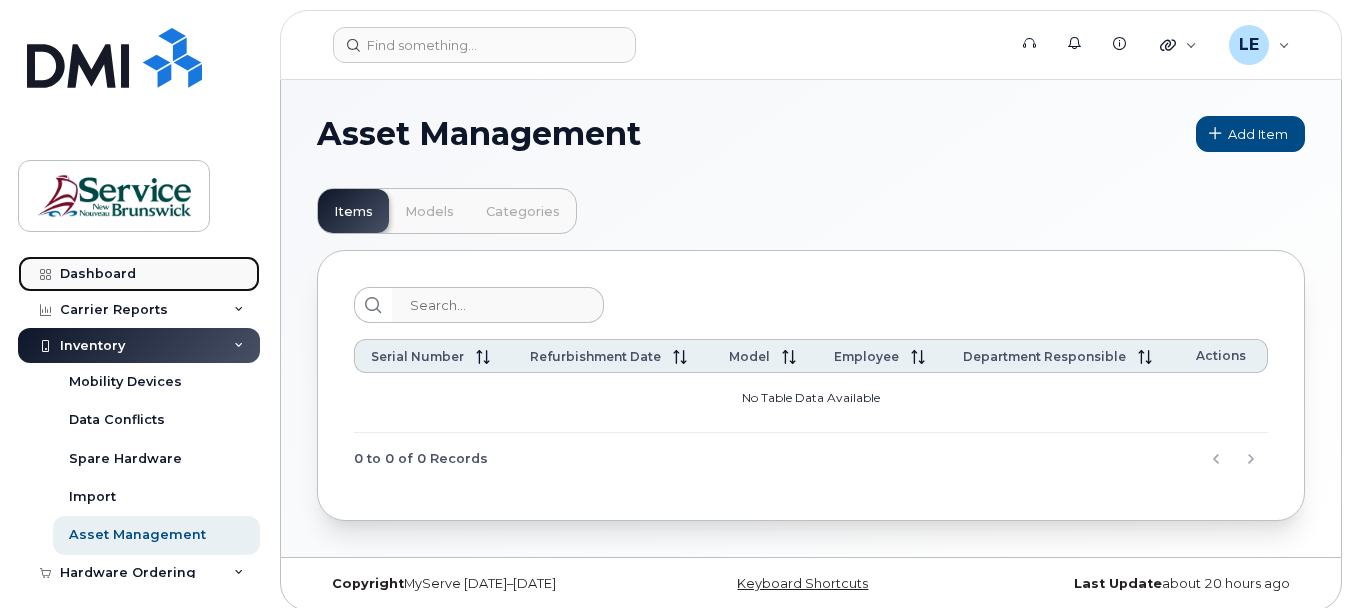 click on "Dashboard" at bounding box center [98, 274] 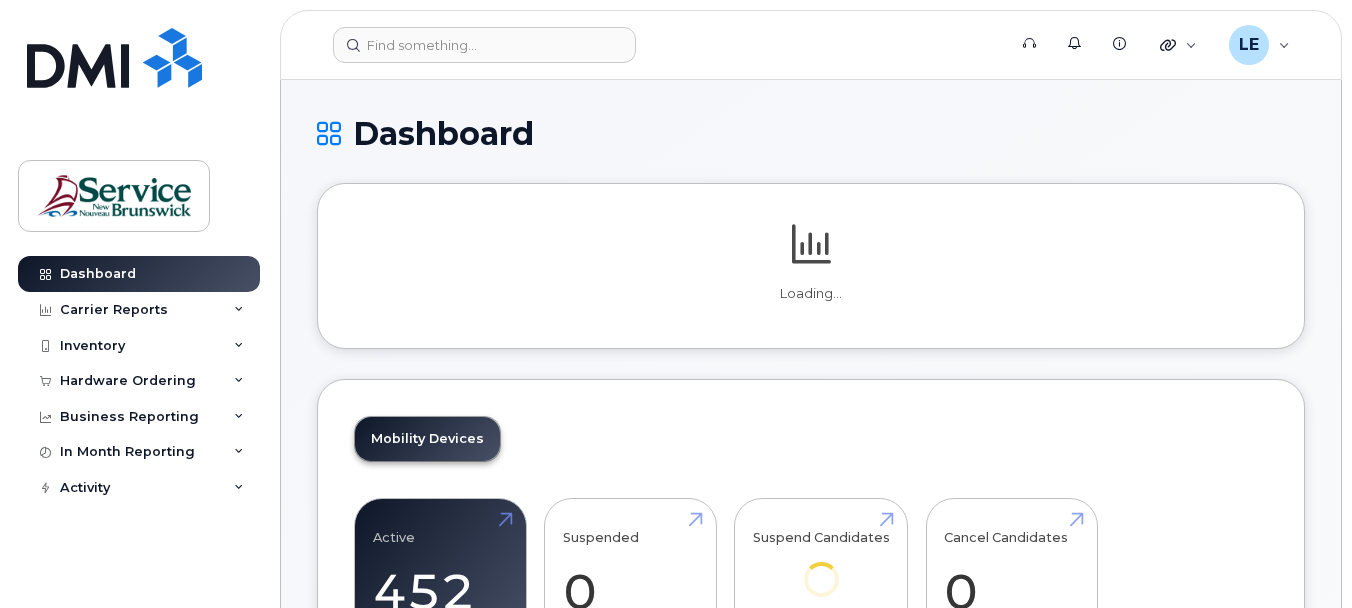 scroll, scrollTop: 0, scrollLeft: 0, axis: both 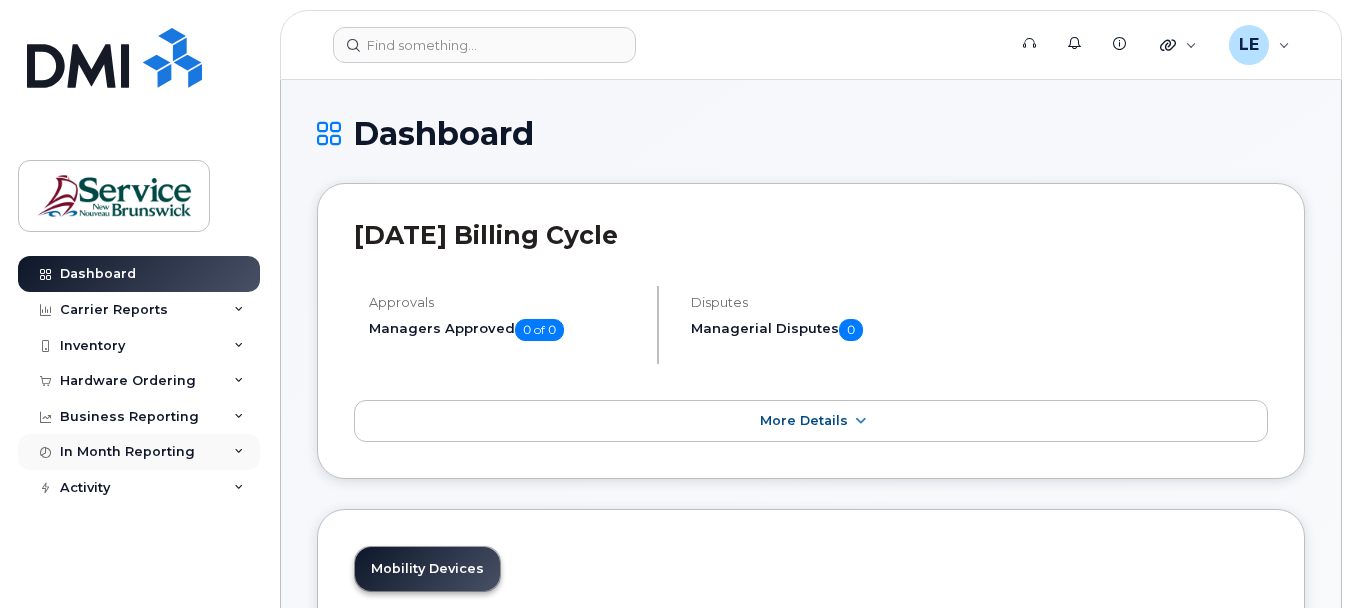 click on "In Month Reporting" at bounding box center (127, 452) 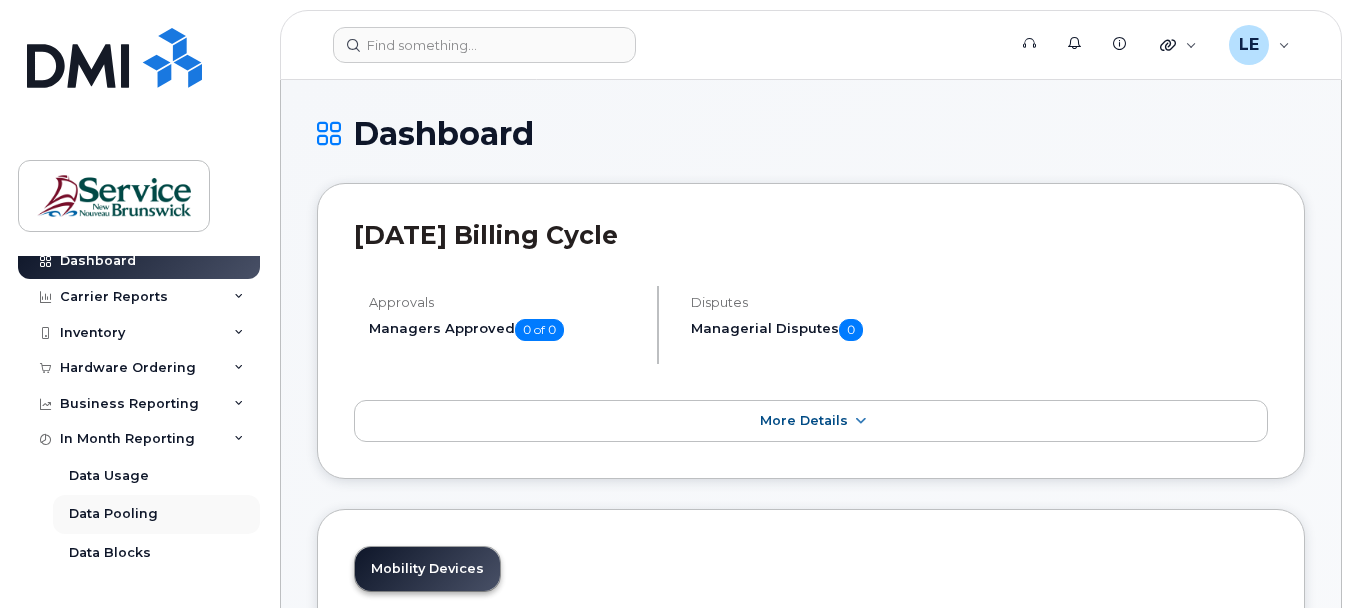scroll, scrollTop: 0, scrollLeft: 0, axis: both 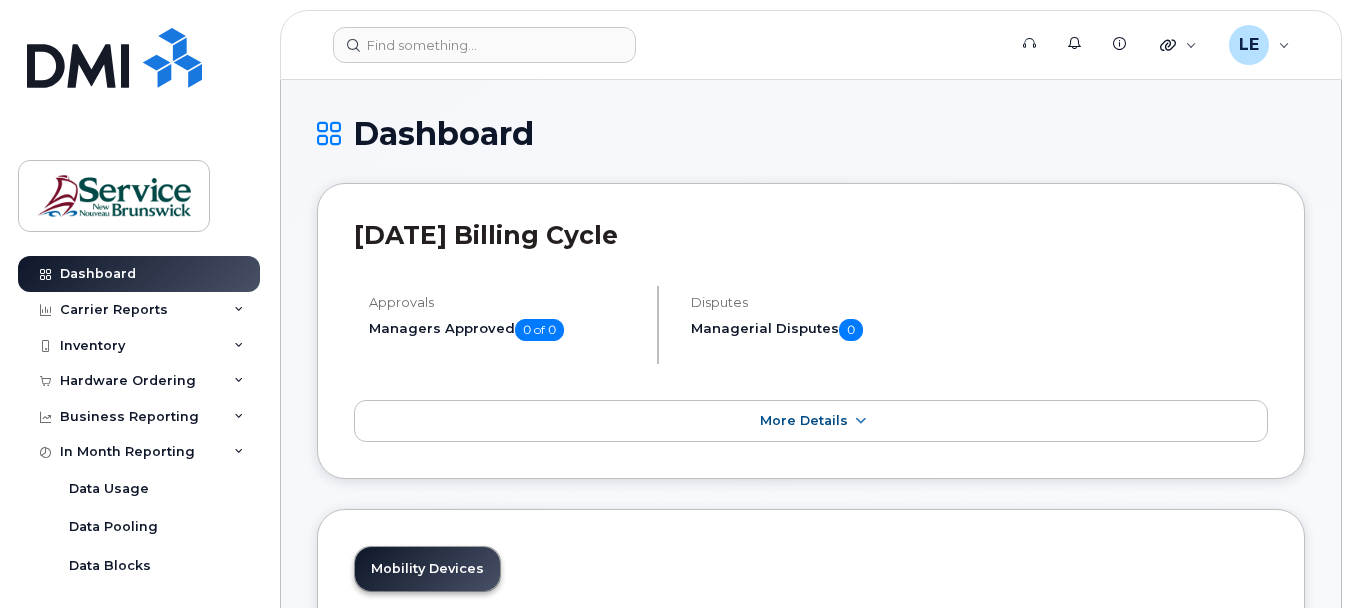 click on "[DATE] Billing Cycle" at bounding box center [811, 235] 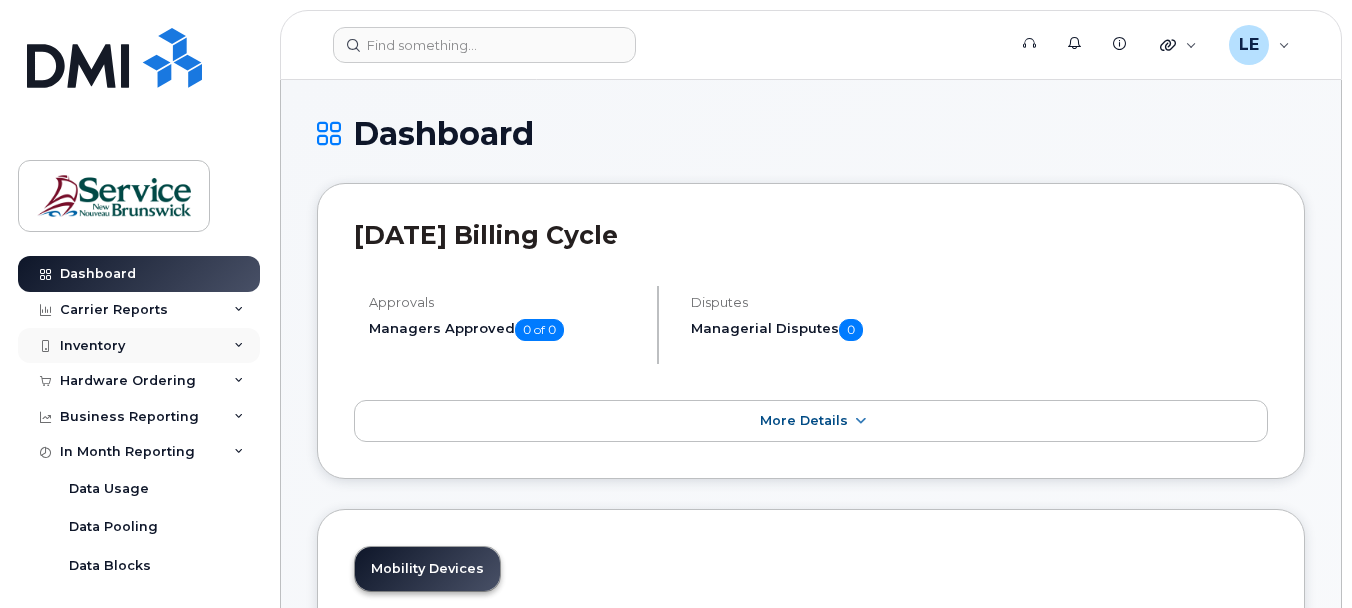 click on "Inventory" at bounding box center (139, 346) 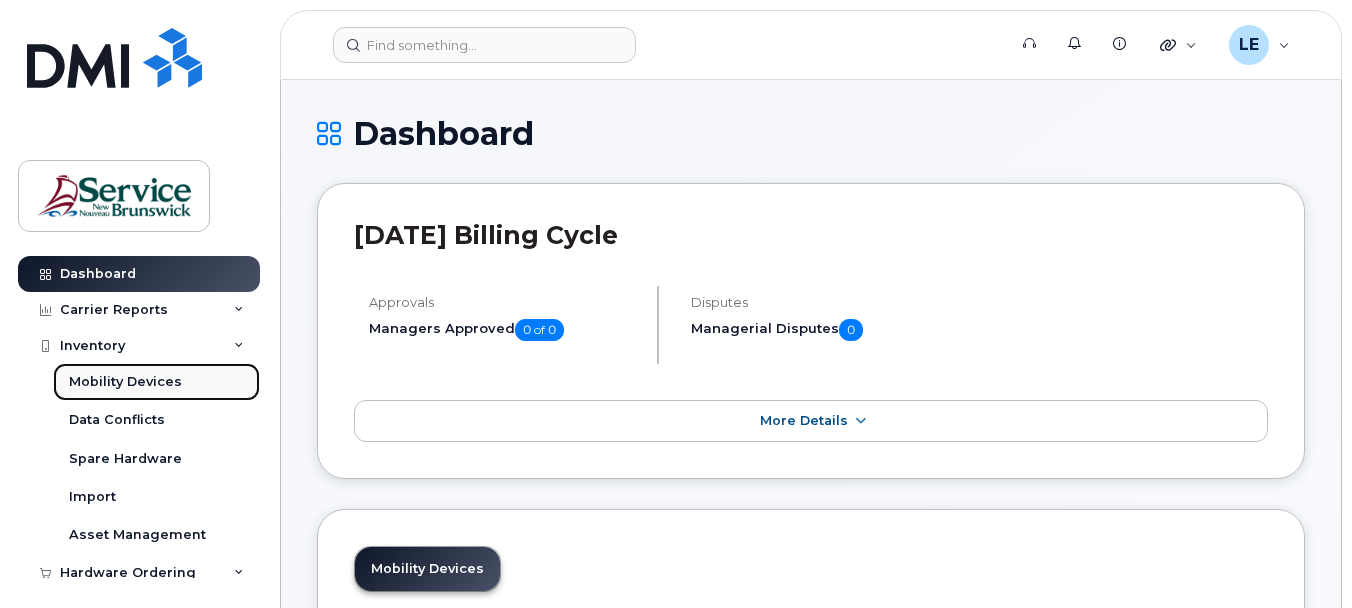 click on "Mobility Devices" at bounding box center [156, 382] 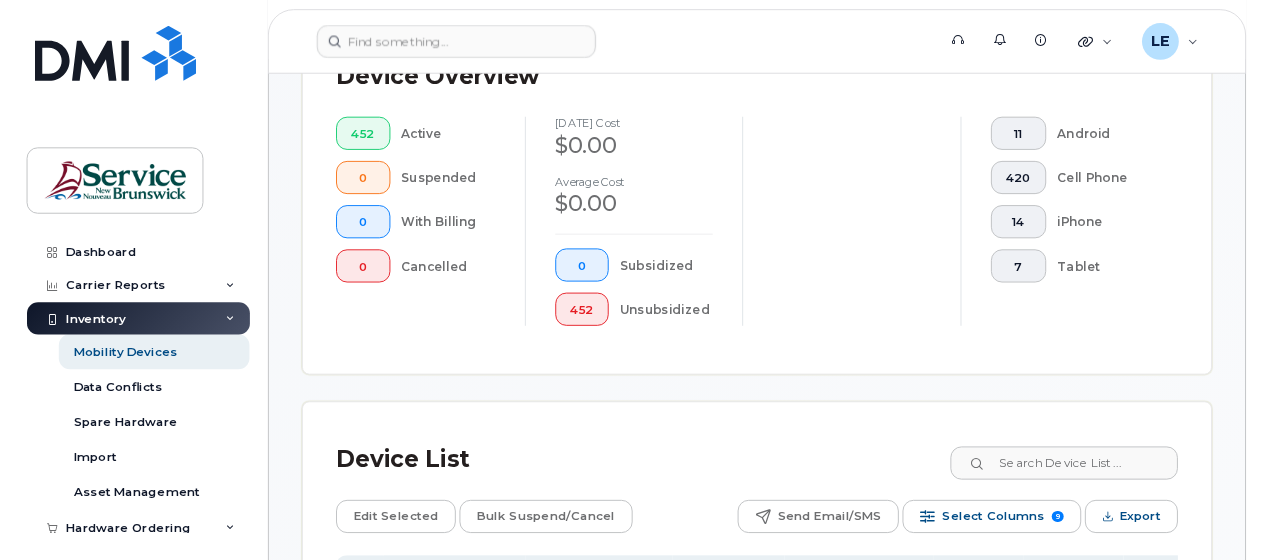 scroll, scrollTop: 600, scrollLeft: 0, axis: vertical 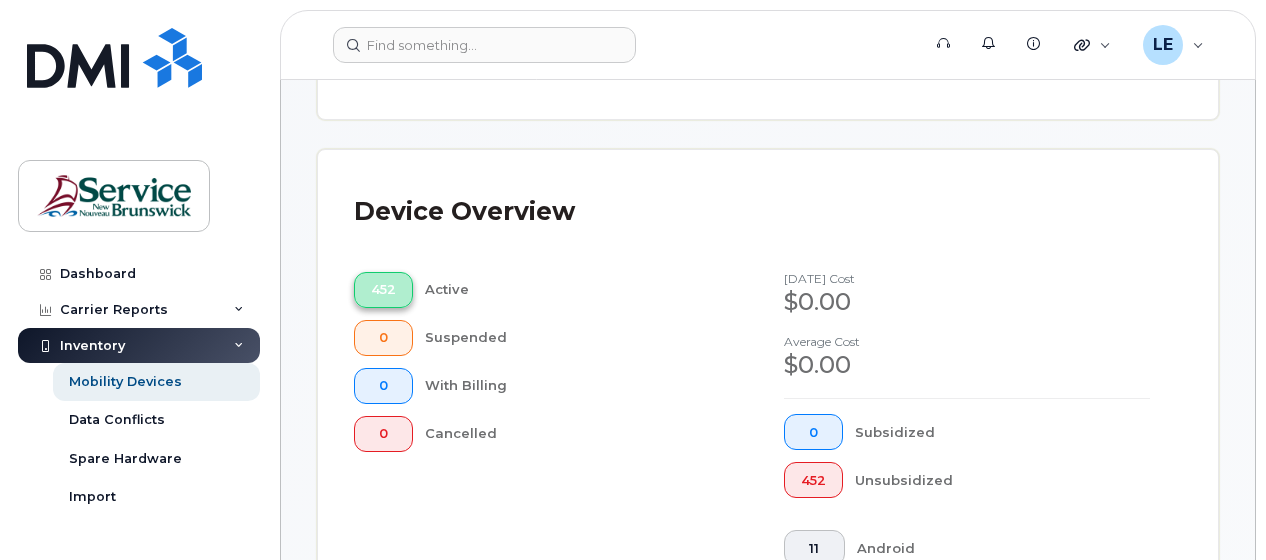 click on "452" at bounding box center [383, 290] 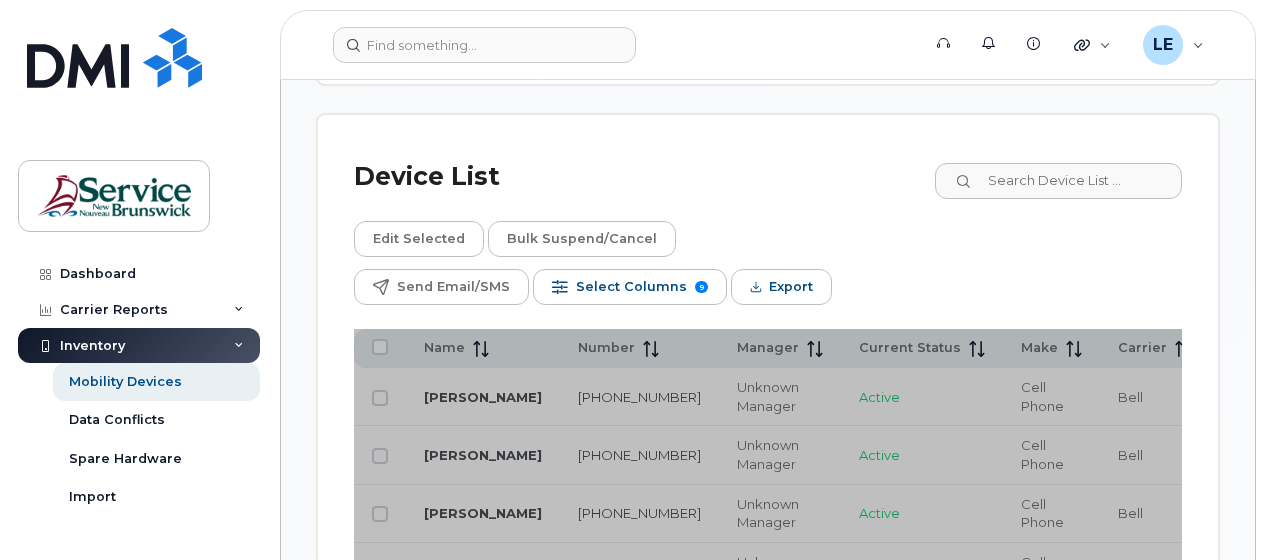 scroll, scrollTop: 1383, scrollLeft: 0, axis: vertical 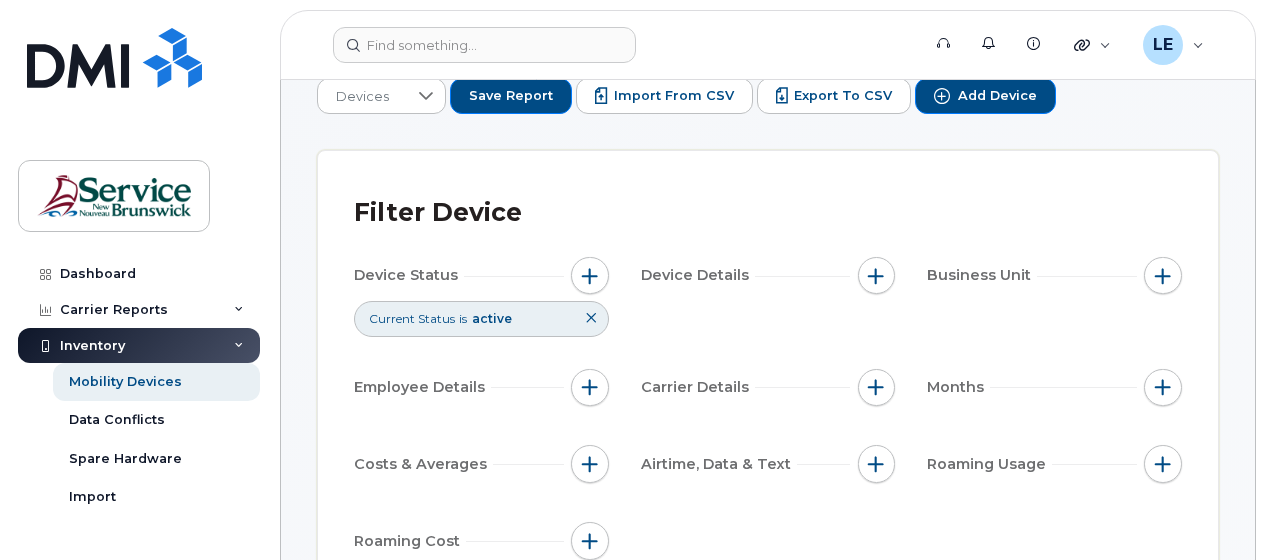click at bounding box center (591, 318) 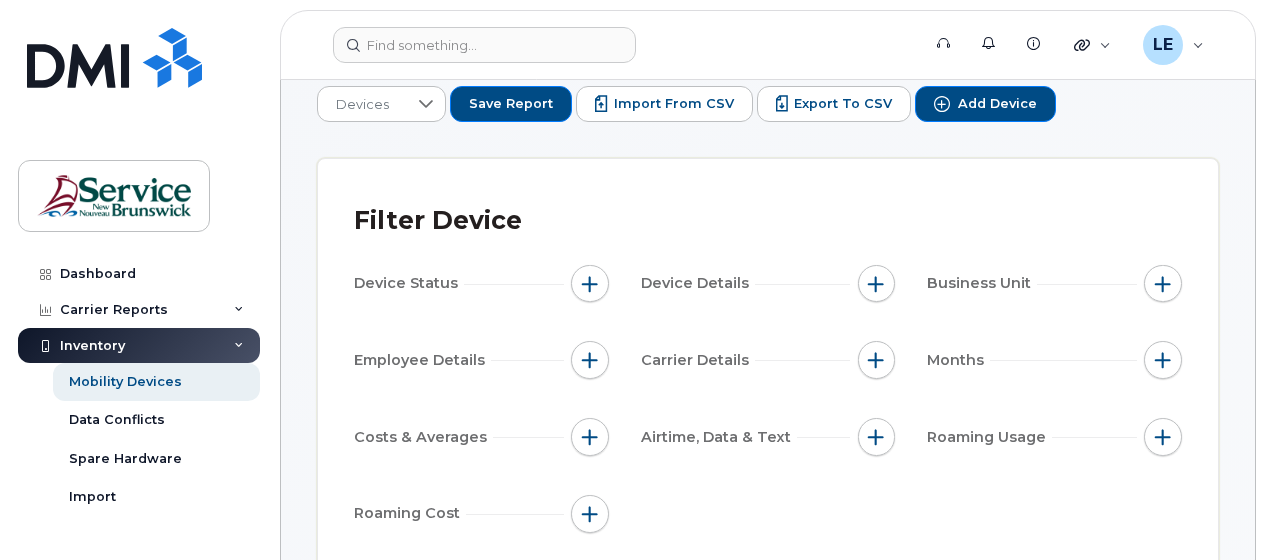 scroll, scrollTop: 0, scrollLeft: 0, axis: both 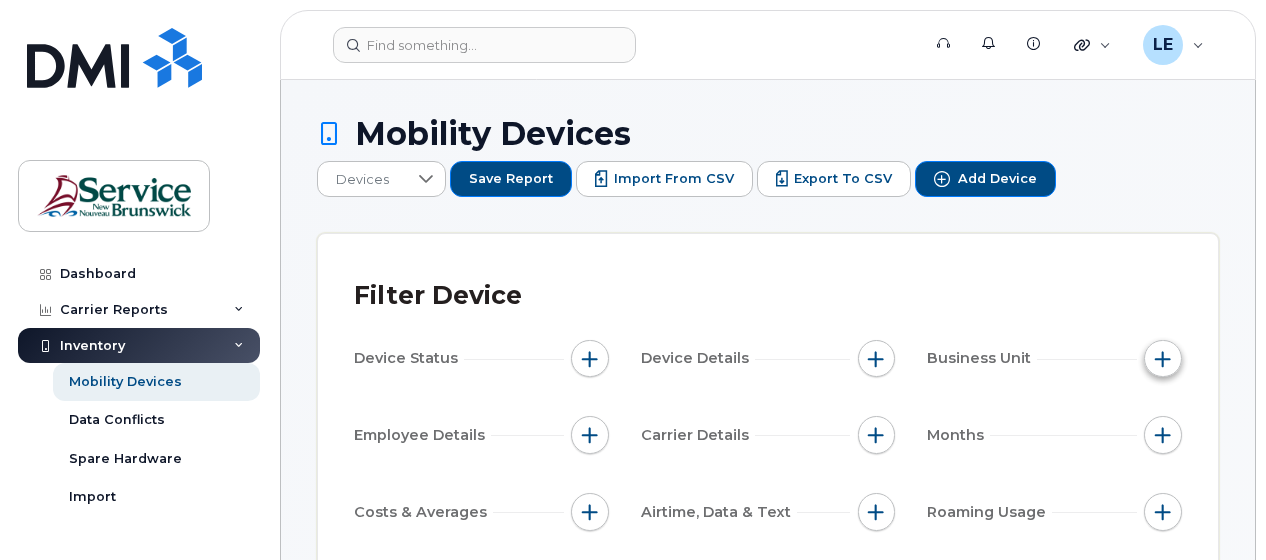 click 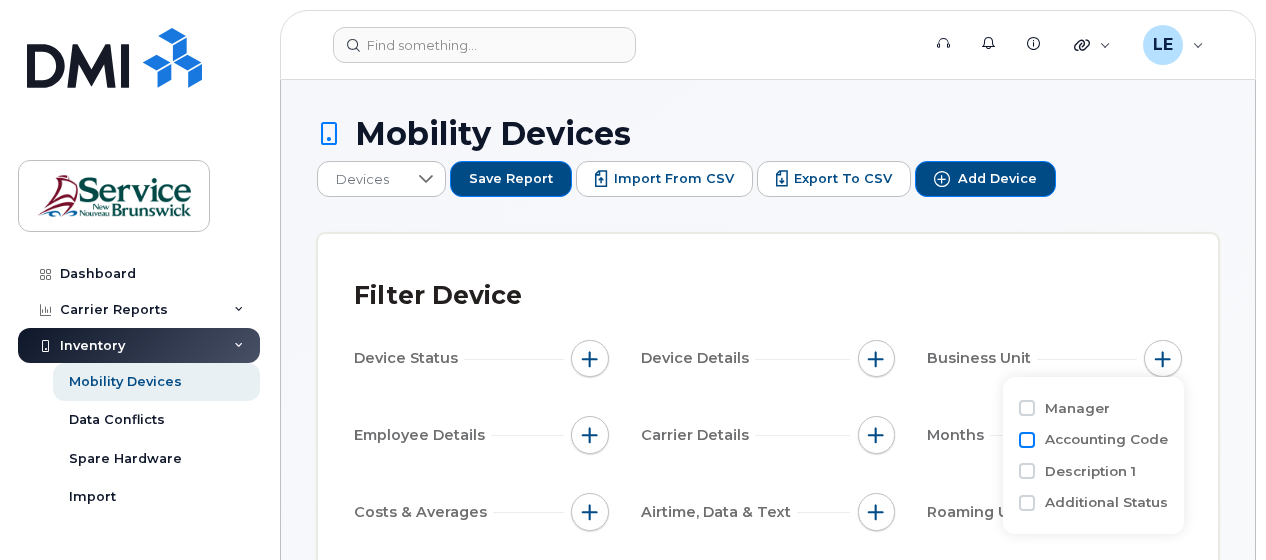 click on "Accounting Code" at bounding box center (1027, 440) 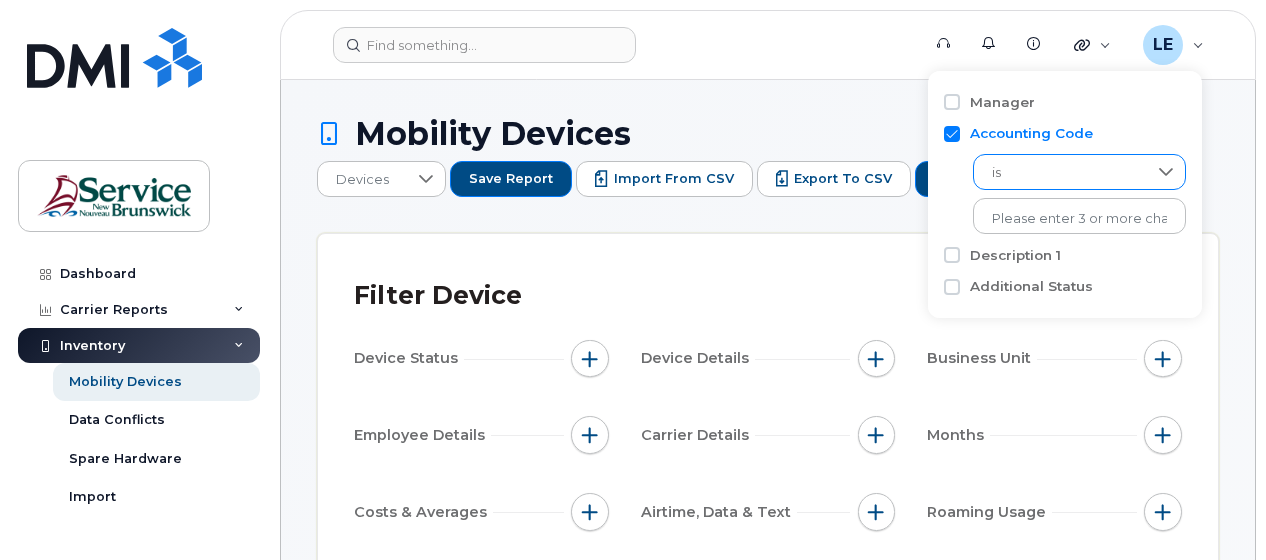 click 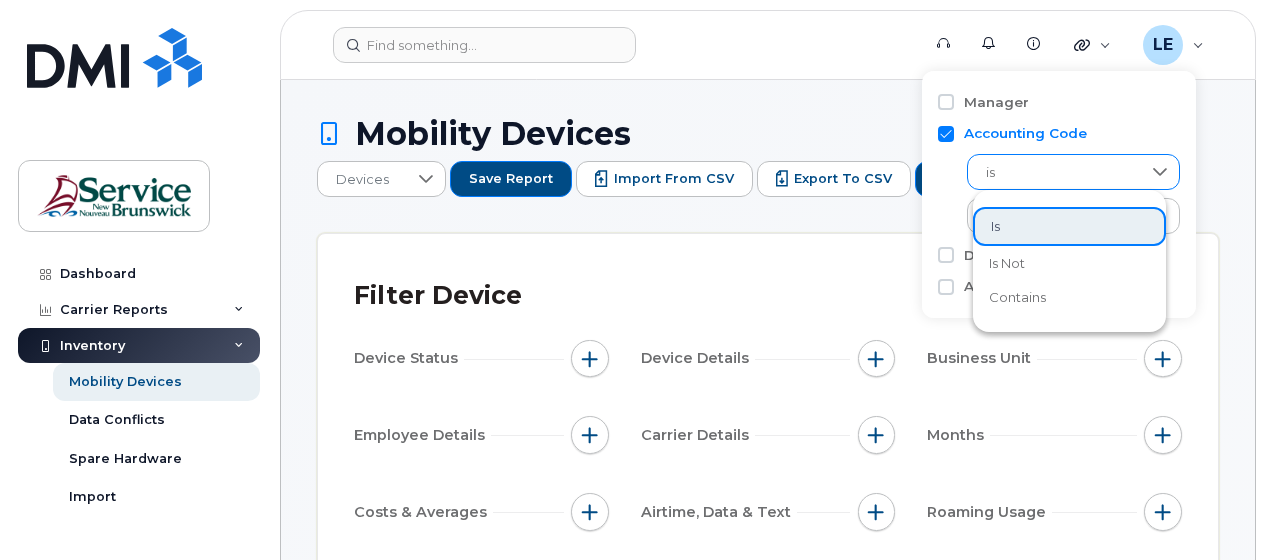 click at bounding box center (1161, 172) 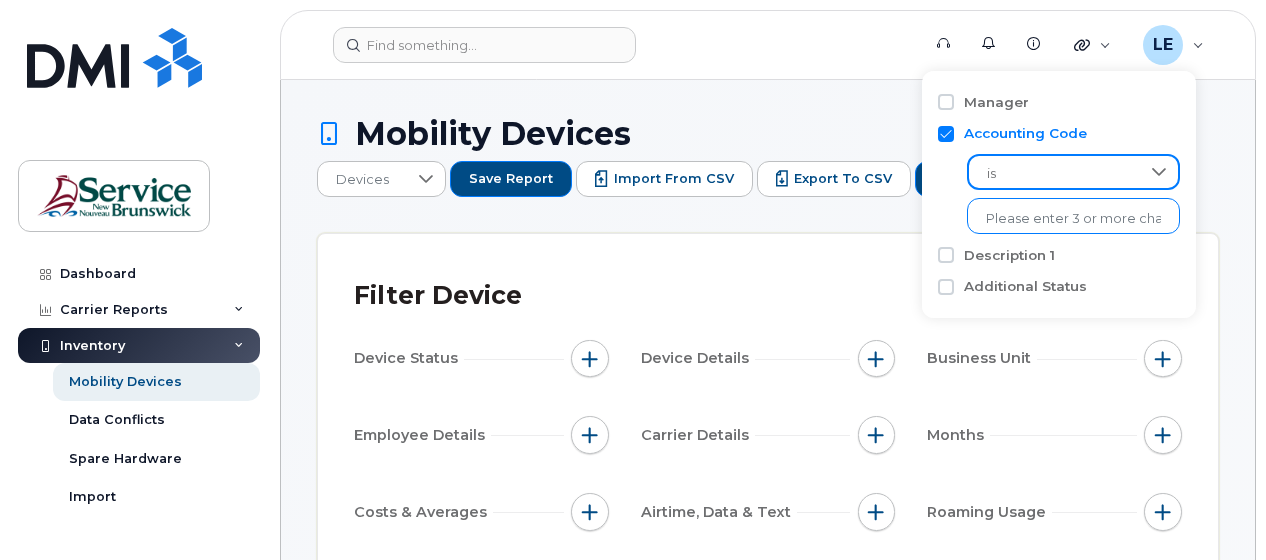 click at bounding box center (1073, 219) 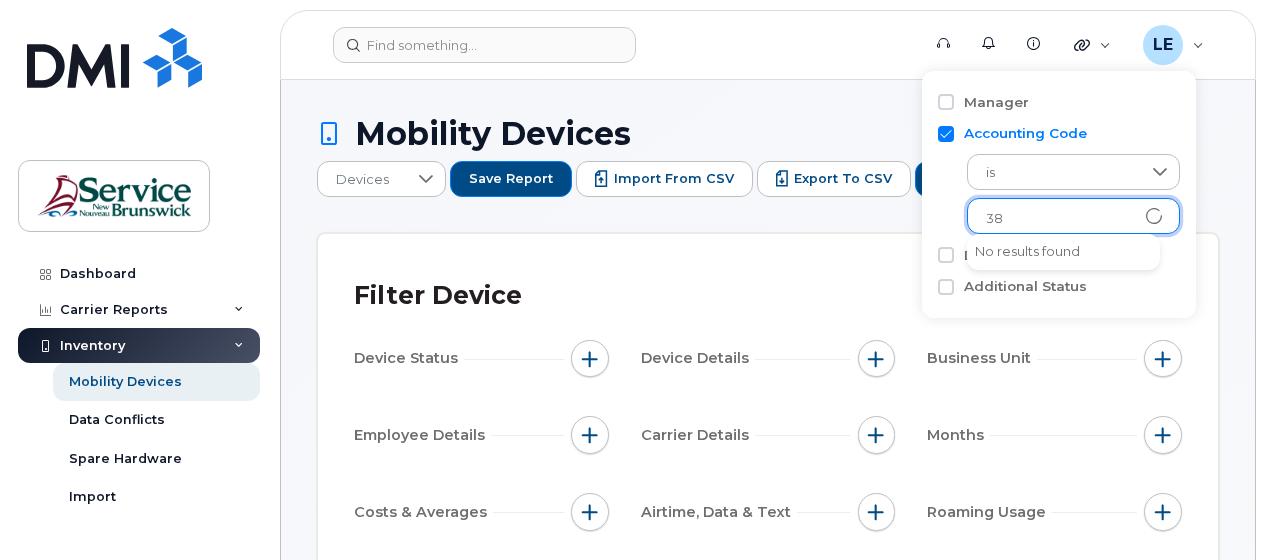 type on "3" 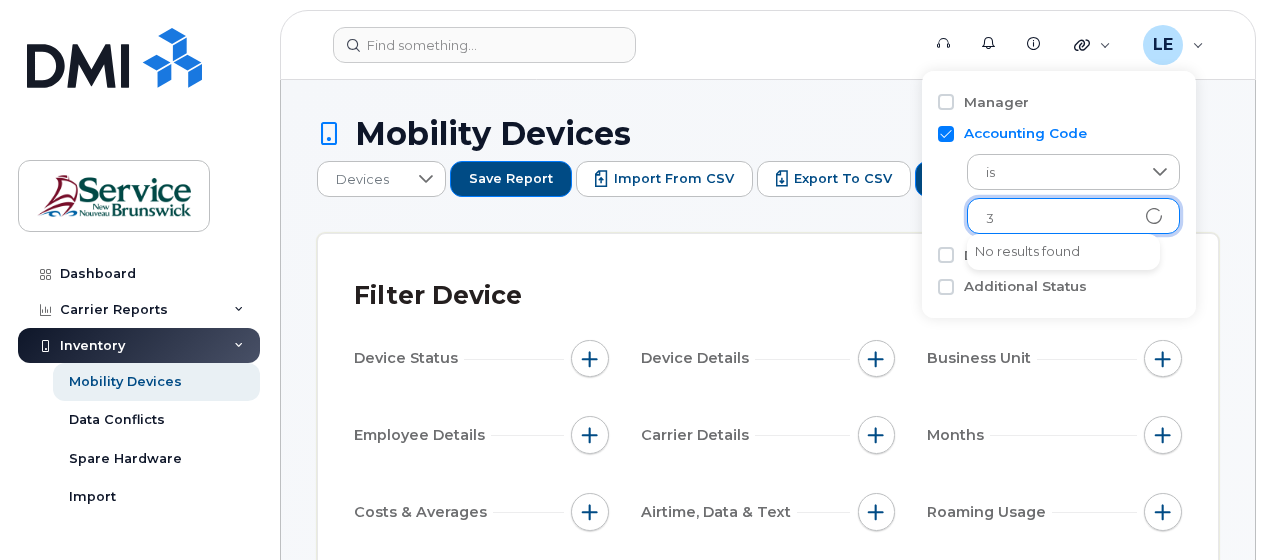 type 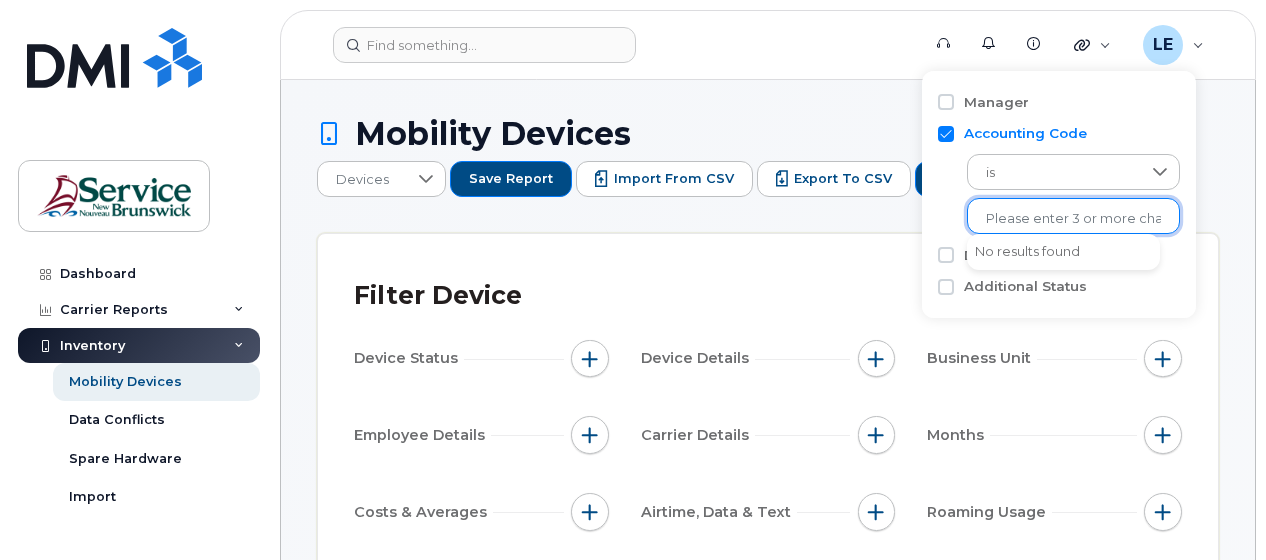 click on "Additional Status" at bounding box center [1059, 286] 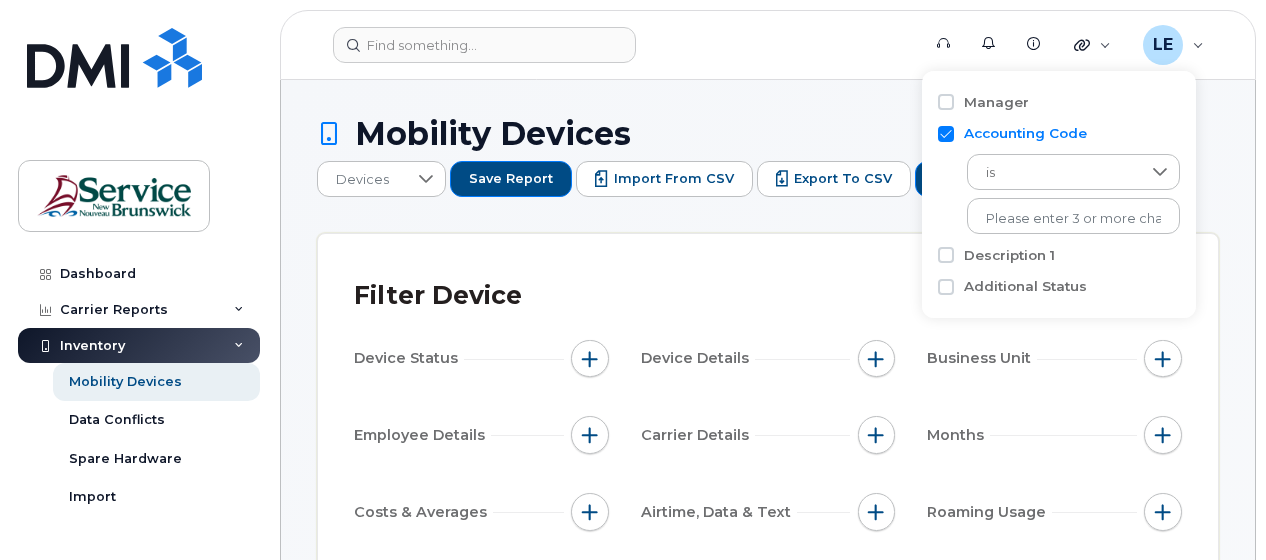 click on "Description 1" at bounding box center (1059, 255) 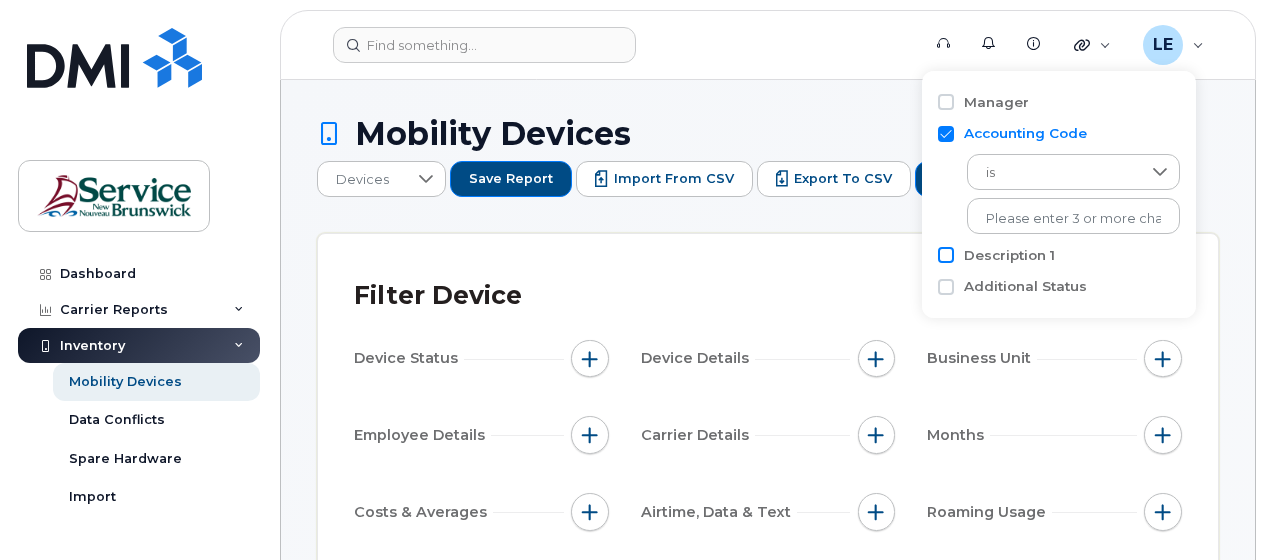 click on "Description 1" at bounding box center (946, 255) 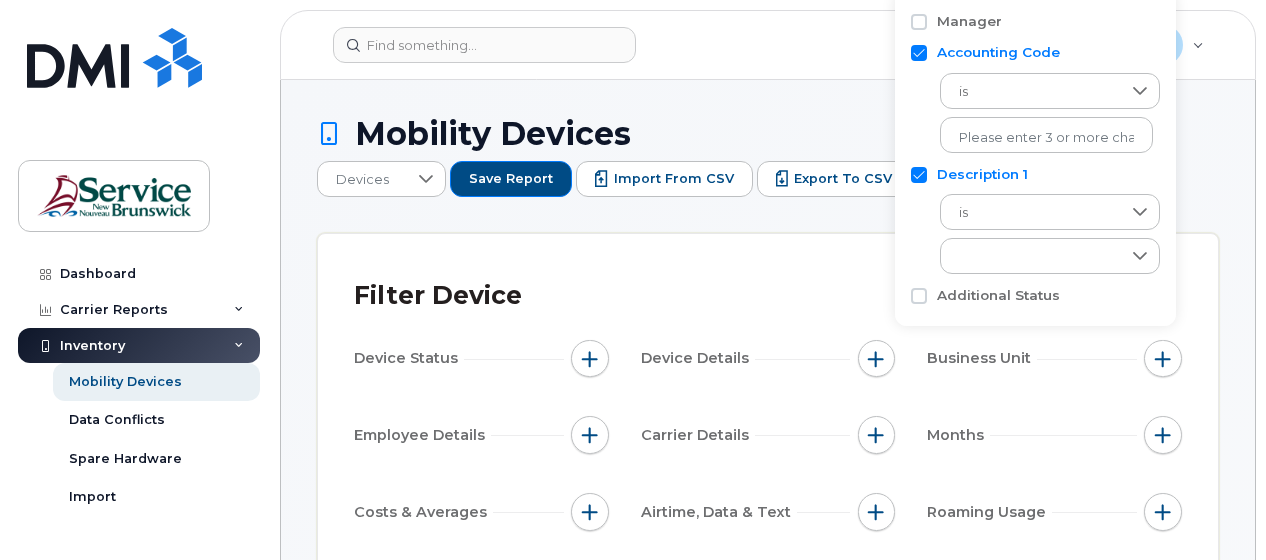 scroll, scrollTop: 20, scrollLeft: 0, axis: vertical 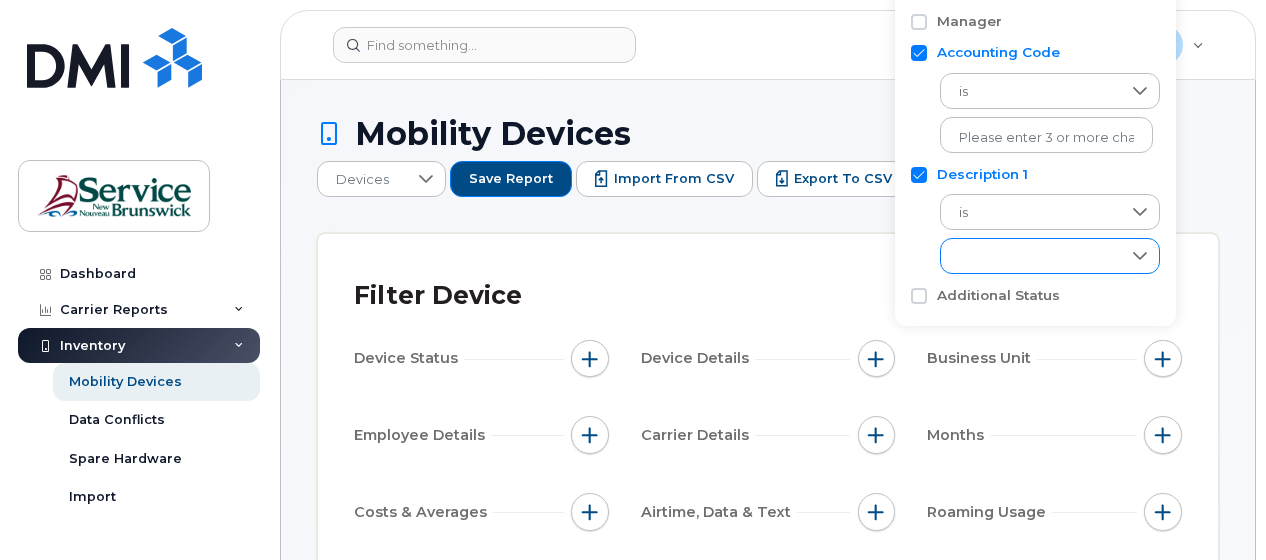 click 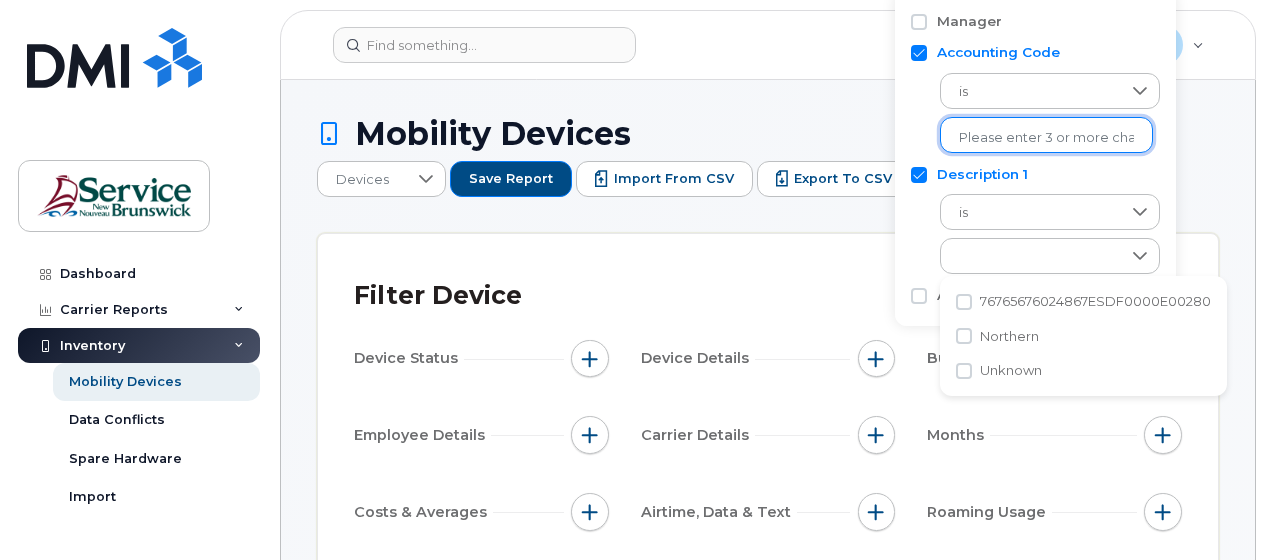 click at bounding box center [1046, 138] 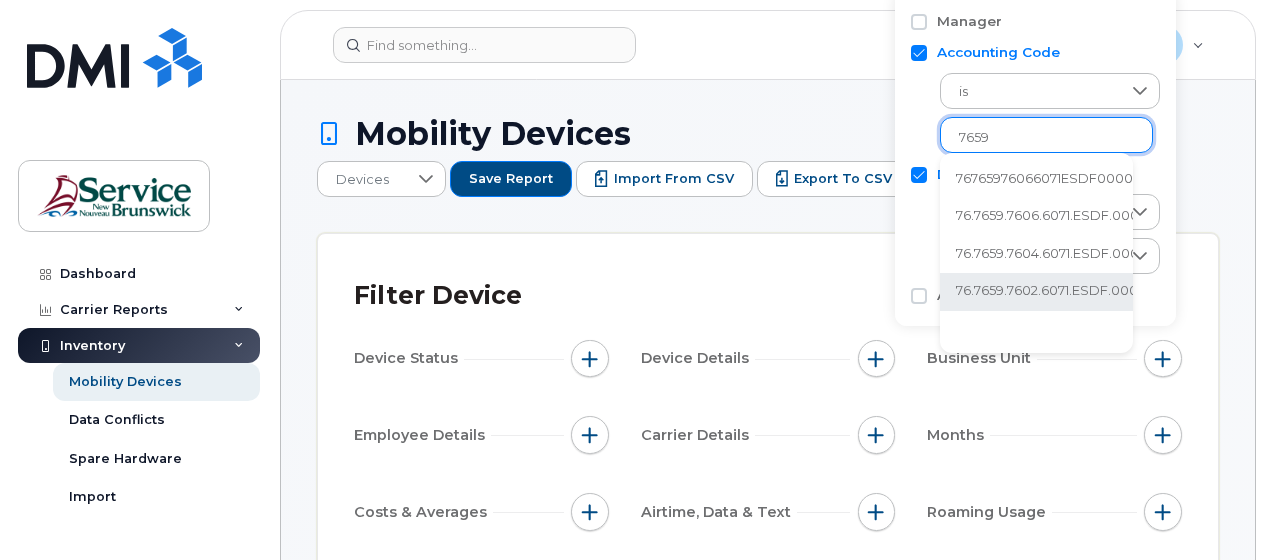 type on "7659" 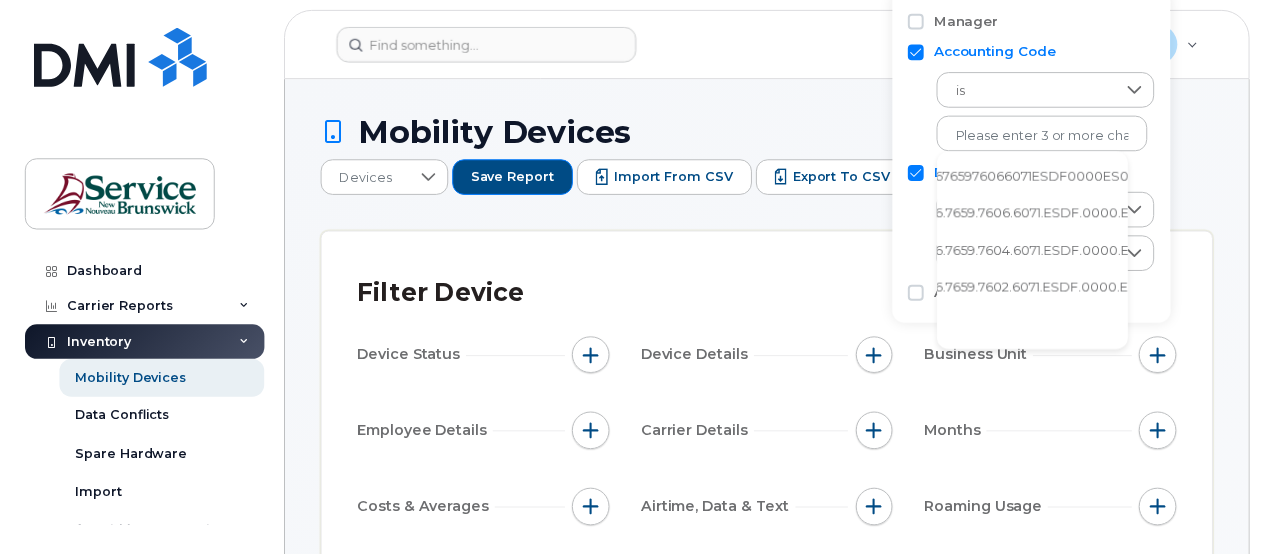 scroll, scrollTop: 0, scrollLeft: 0, axis: both 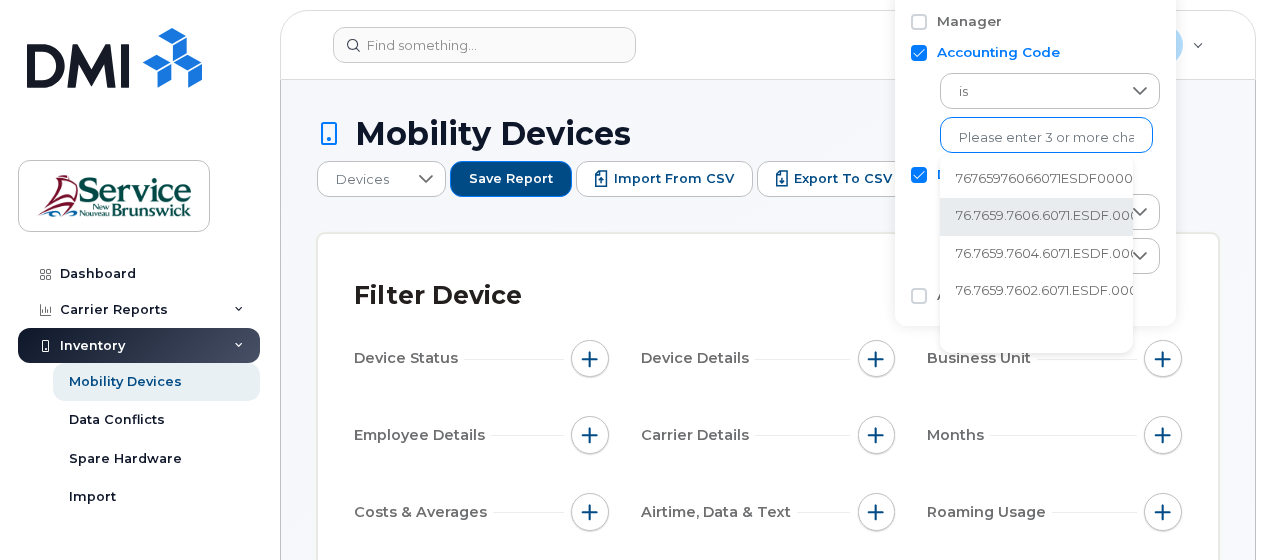 click at bounding box center (1046, 138) 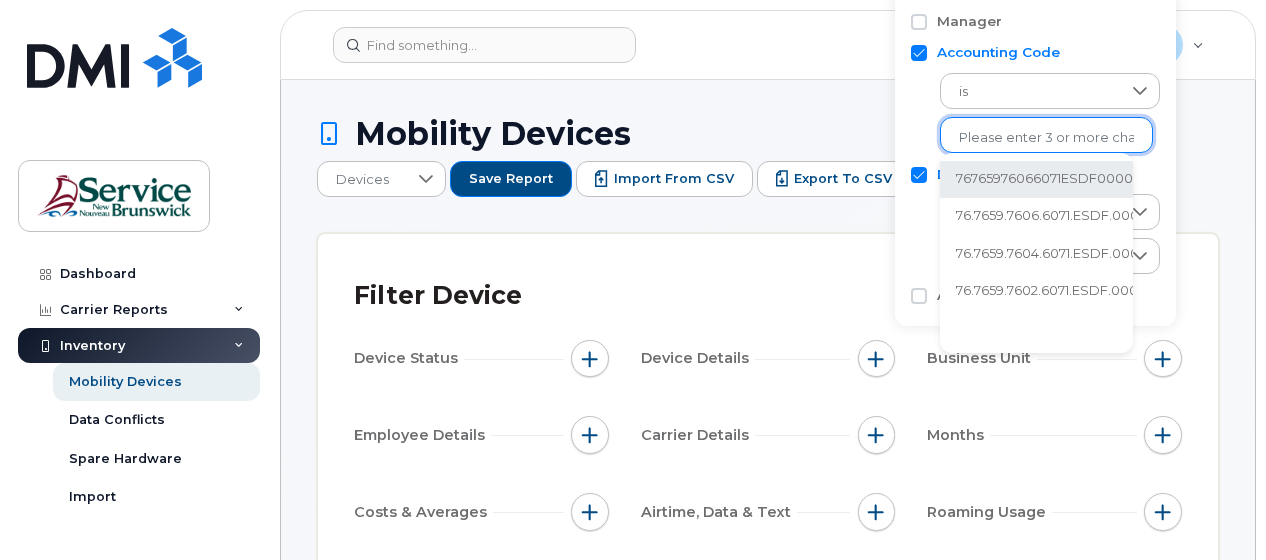 click on "76765976066071ESDF0000ES0680 - Unknown" 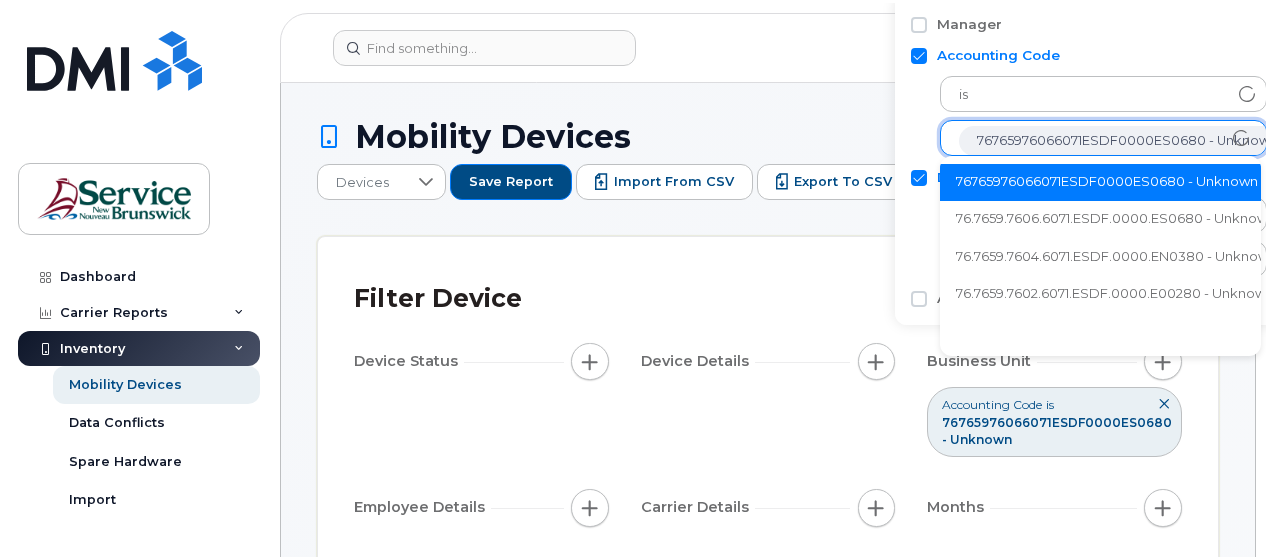 scroll, scrollTop: 40, scrollLeft: 0, axis: vertical 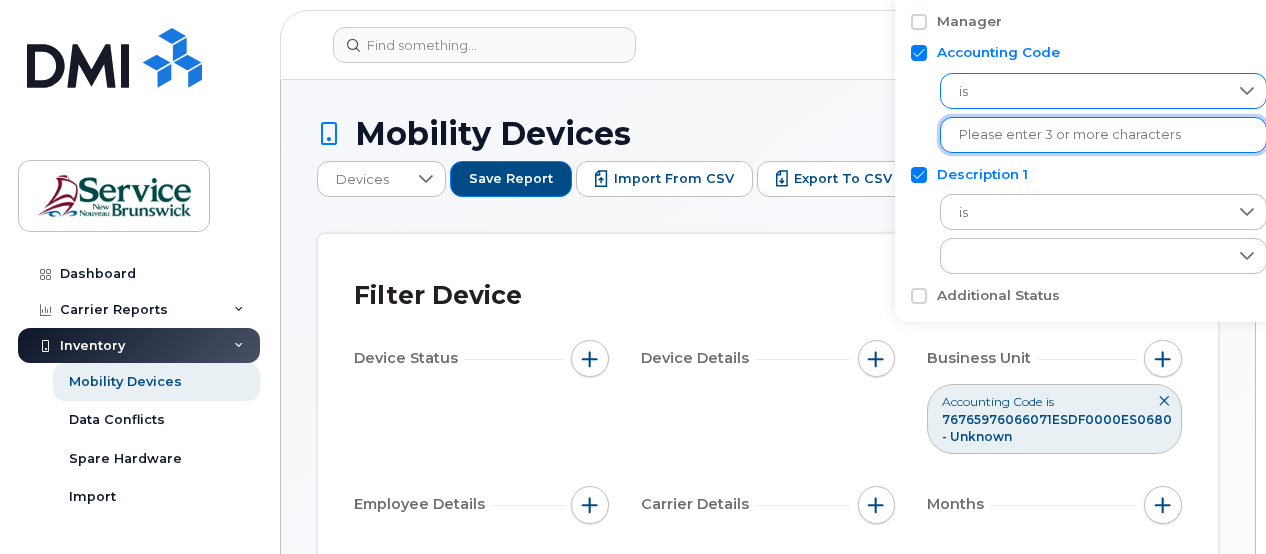 drag, startPoint x: 919, startPoint y: 174, endPoint x: 973, endPoint y: 182, distance: 54.589375 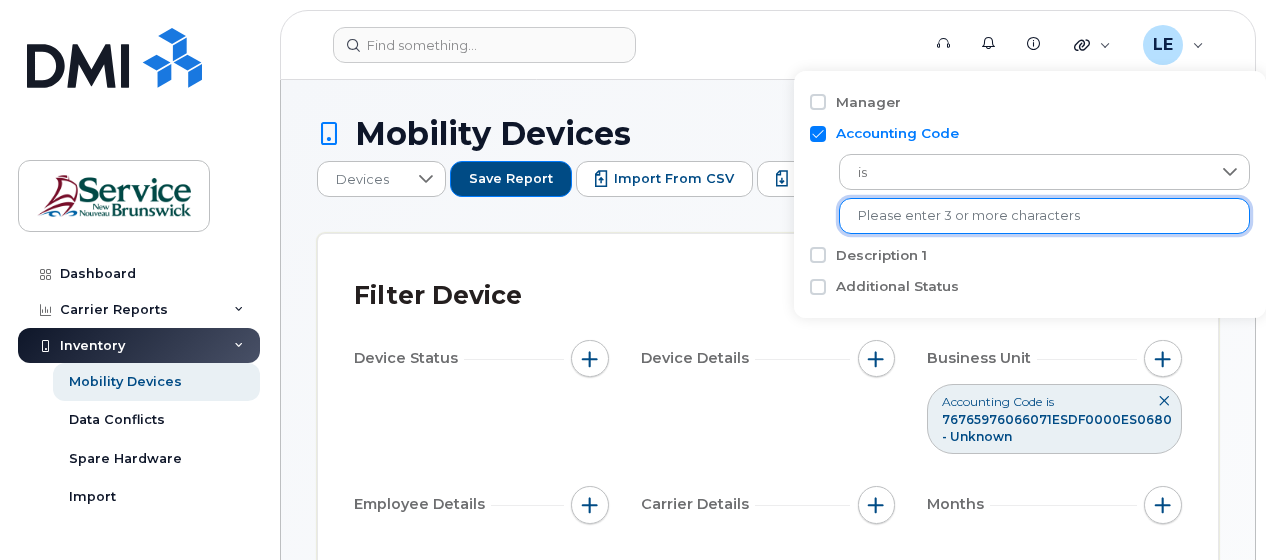 click at bounding box center (1044, 216) 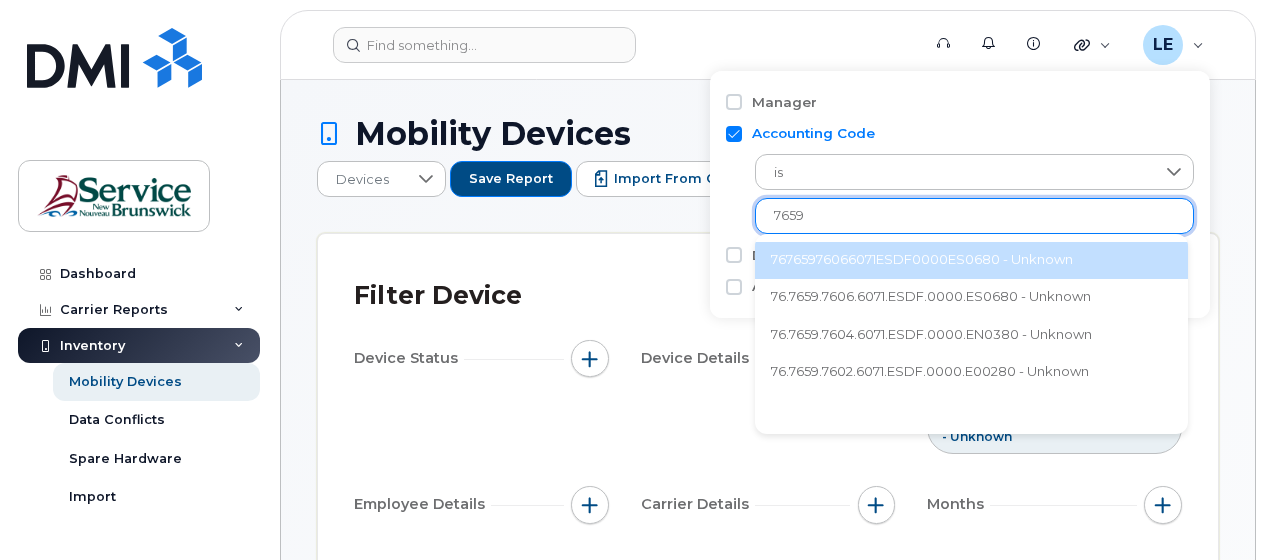 type on "7659" 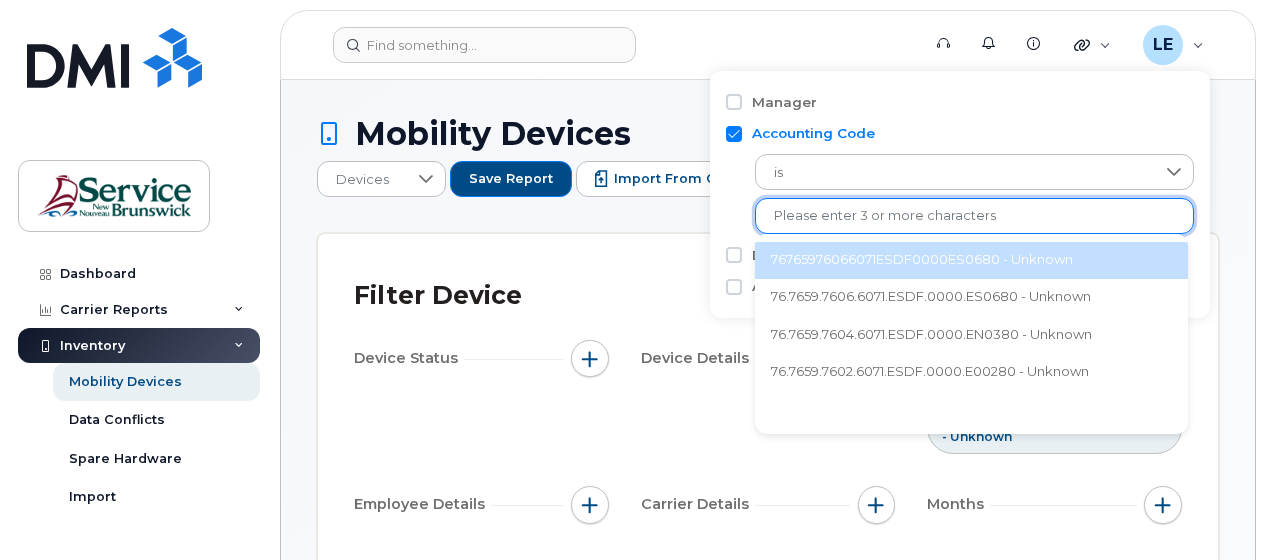 click on "76765976066071ESDF0000ES0680 - Unknown" 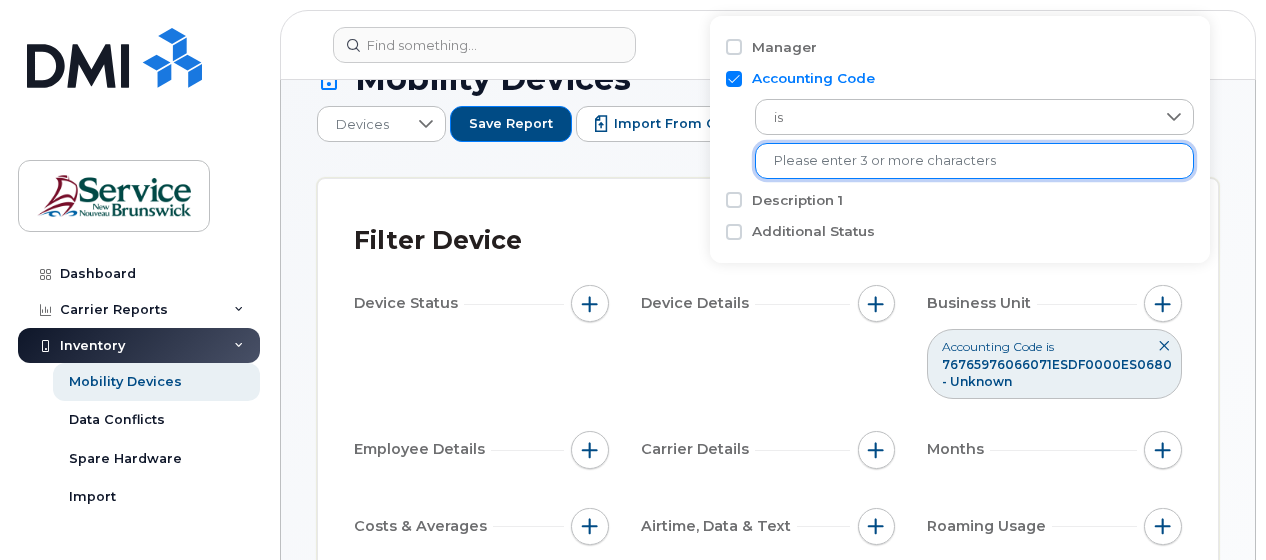 scroll, scrollTop: 0, scrollLeft: 0, axis: both 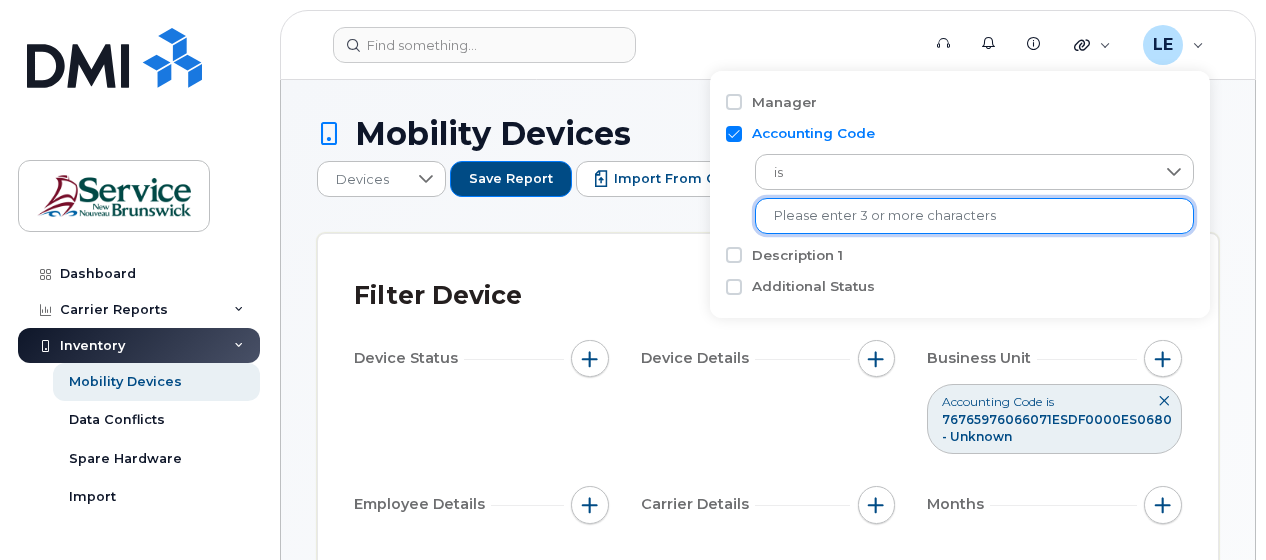 click at bounding box center (1164, 401) 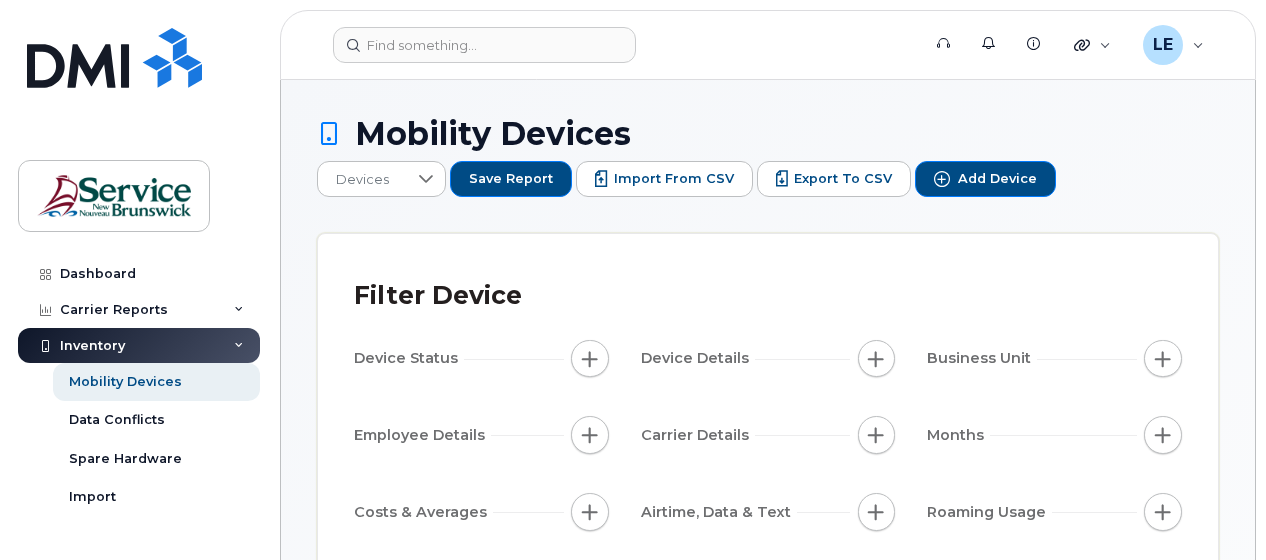 scroll, scrollTop: 100, scrollLeft: 0, axis: vertical 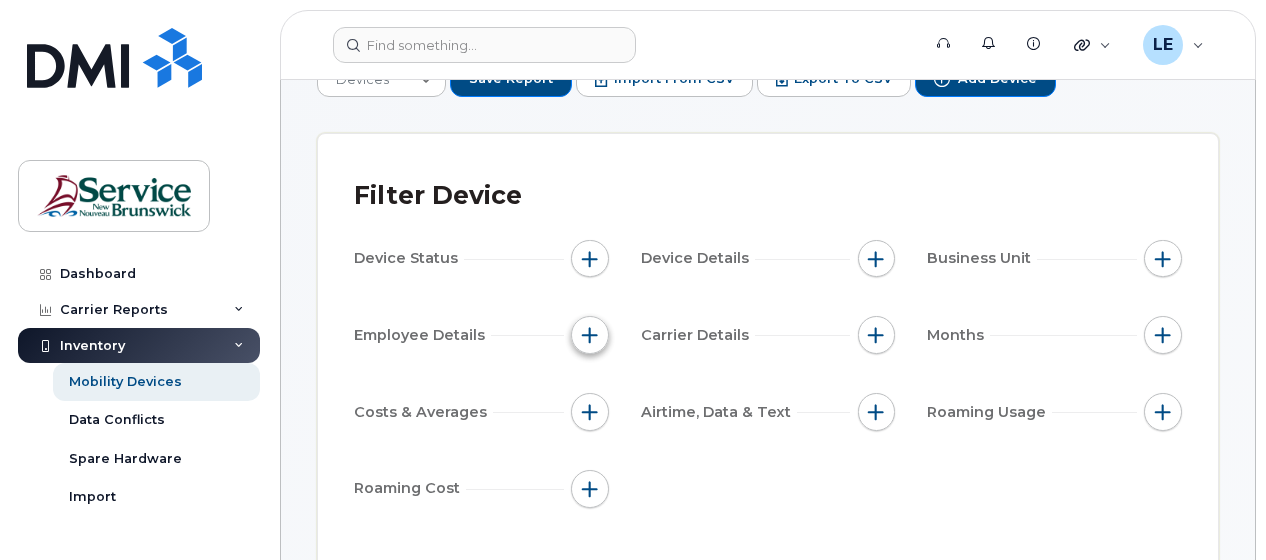click at bounding box center (590, 335) 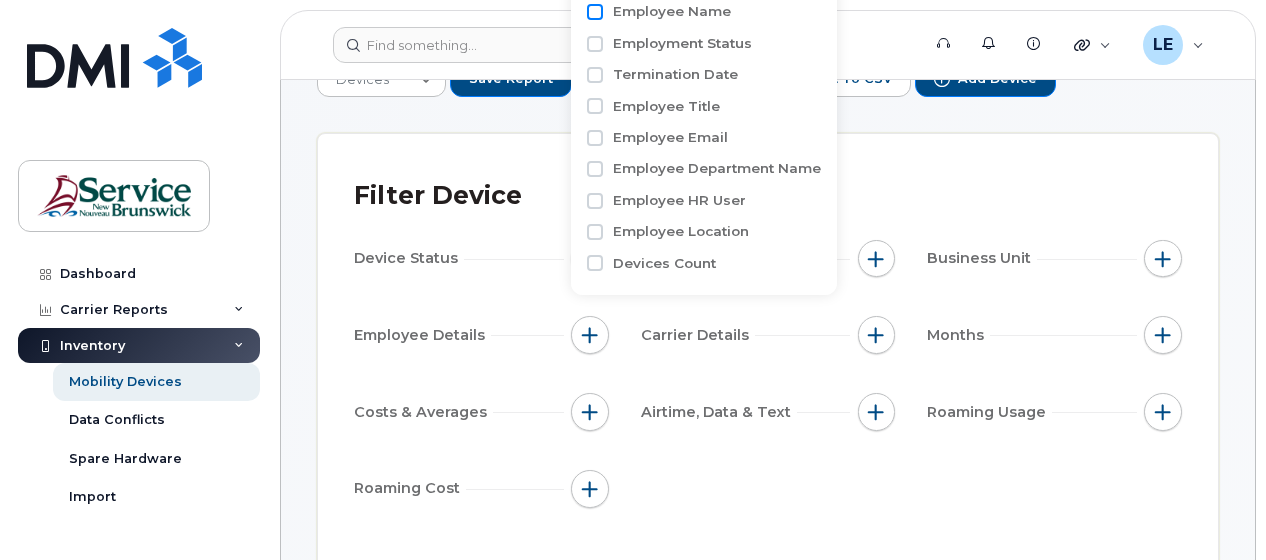 click on "Employee Name" at bounding box center (595, 12) 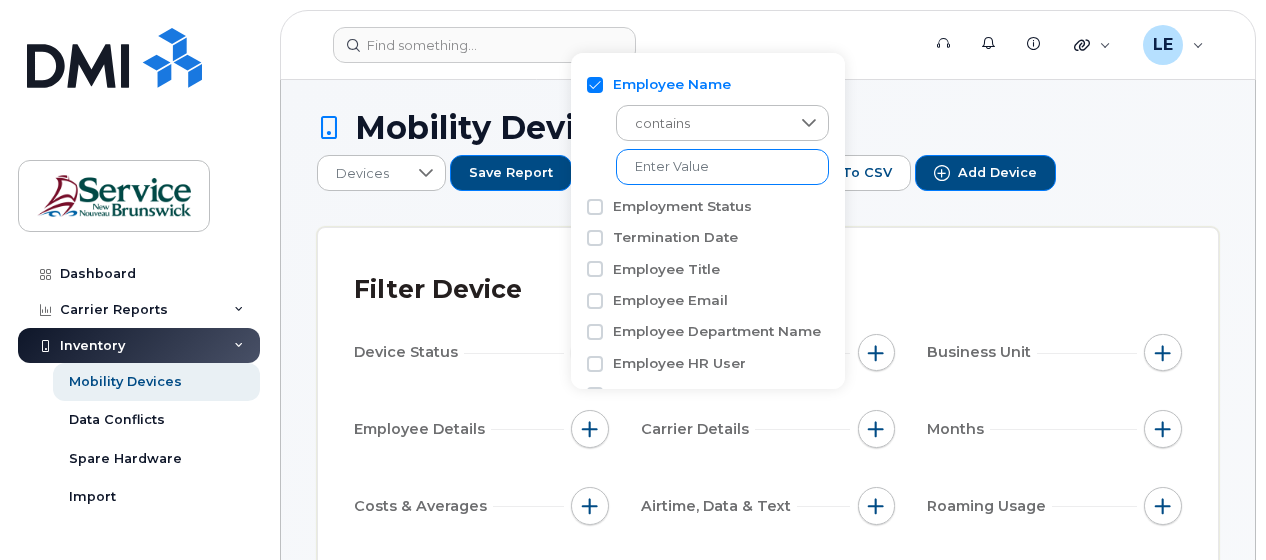 scroll, scrollTop: 0, scrollLeft: 0, axis: both 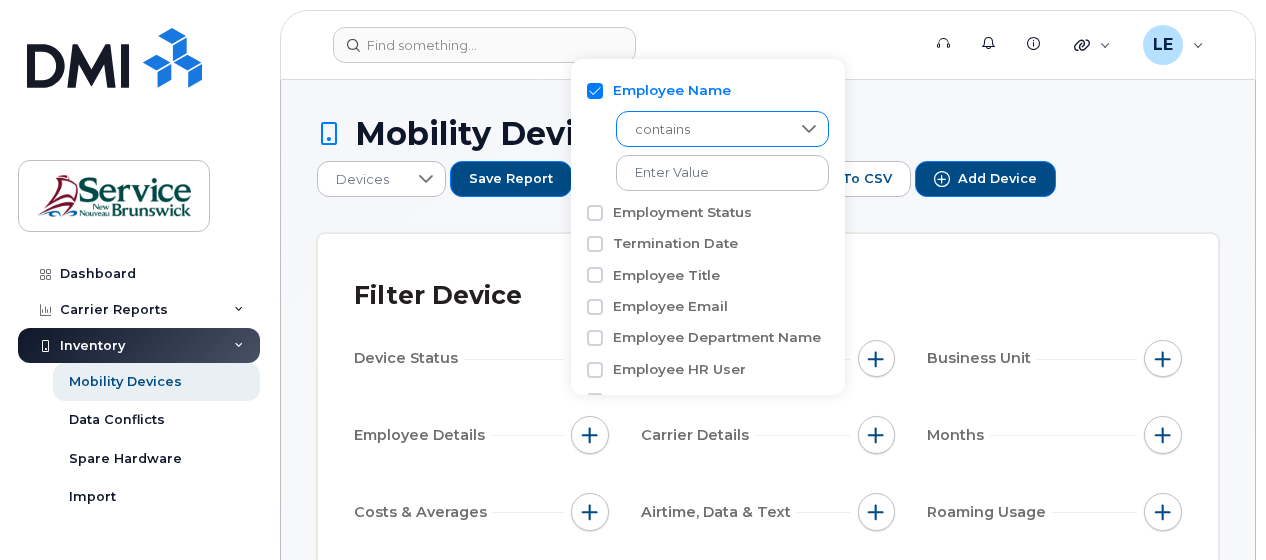 click on "contains" at bounding box center [703, 130] 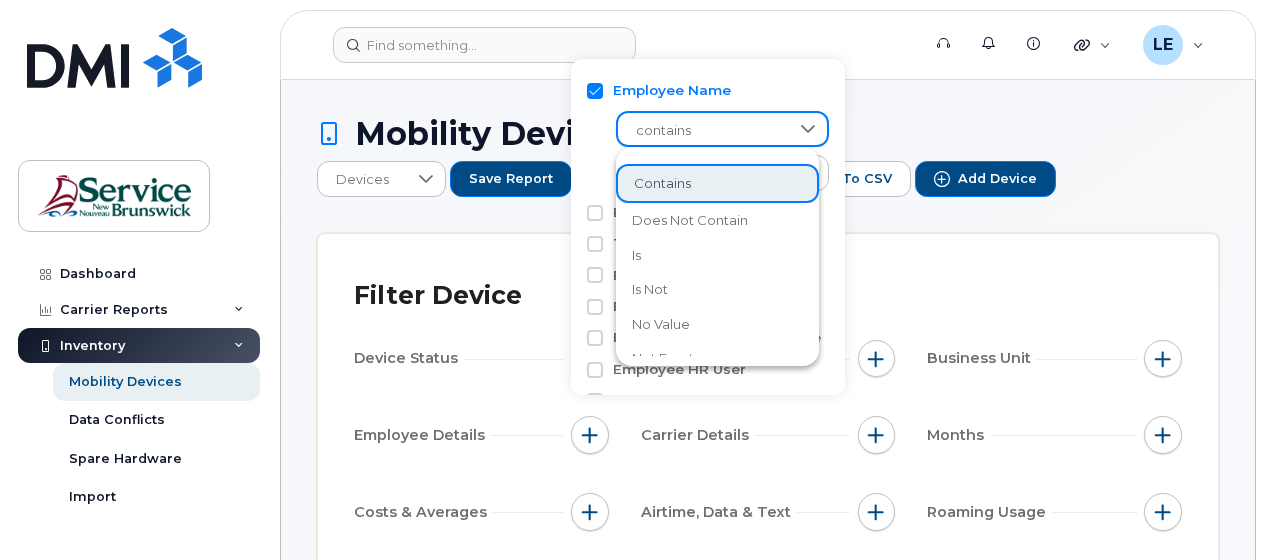 click on "contains" 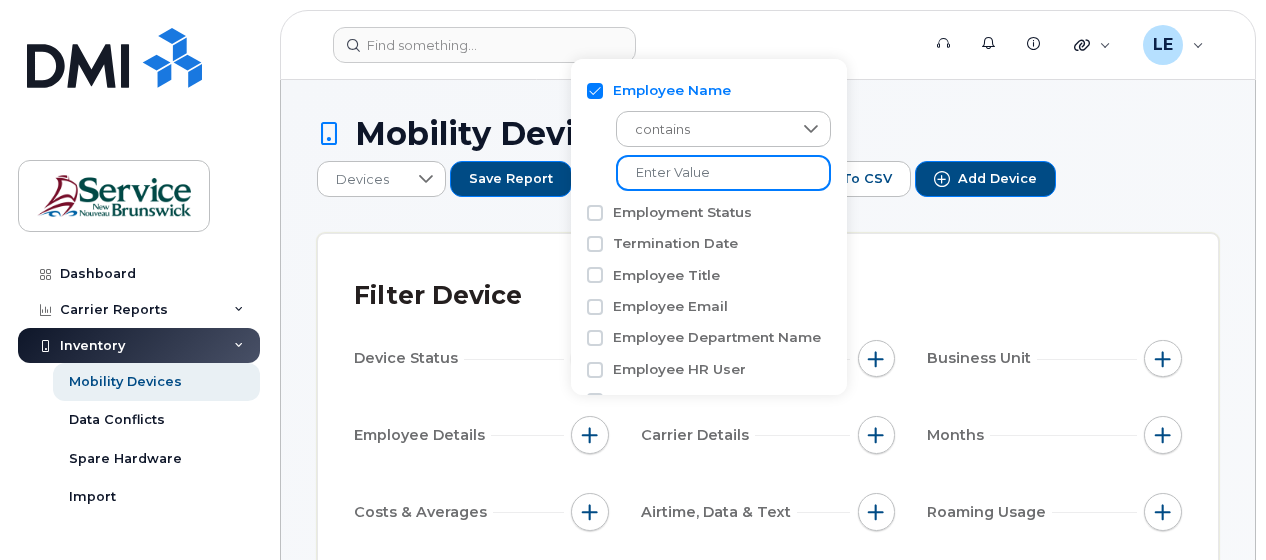 click 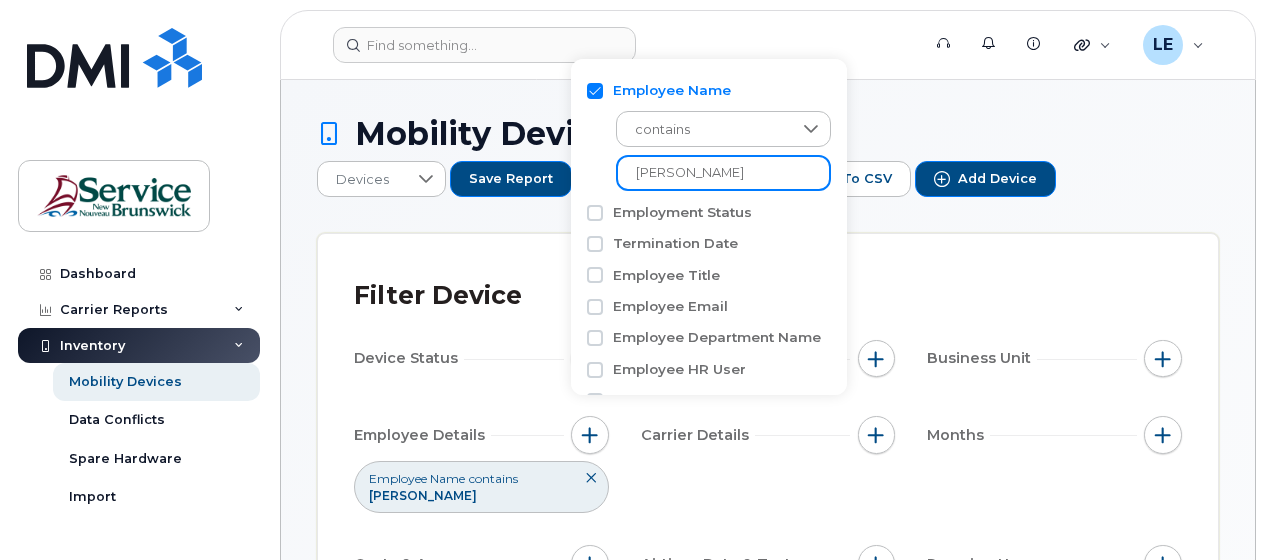 type on "[PERSON_NAME]" 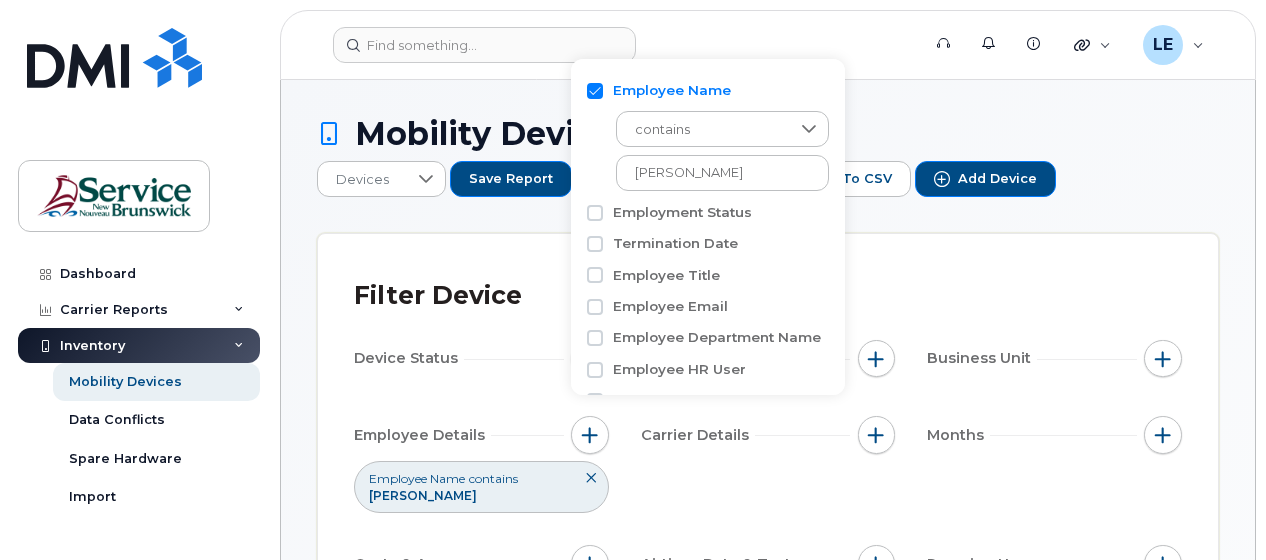 click on "Filter Device Device Status   Device Details   Business Unit   Employee Details   Employee Name contains [PERSON_NAME] Carrier Details   Months   Costs & Averages   Airtime, Data & Text   Roaming Usage   Roaming Cost" at bounding box center (768, 476) 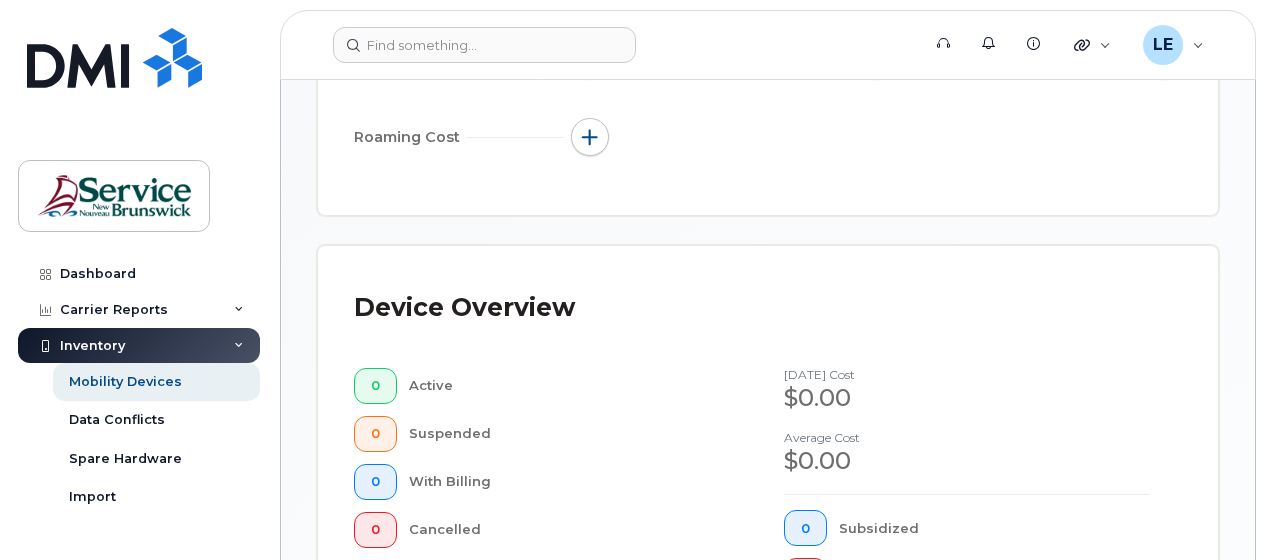scroll, scrollTop: 204, scrollLeft: 0, axis: vertical 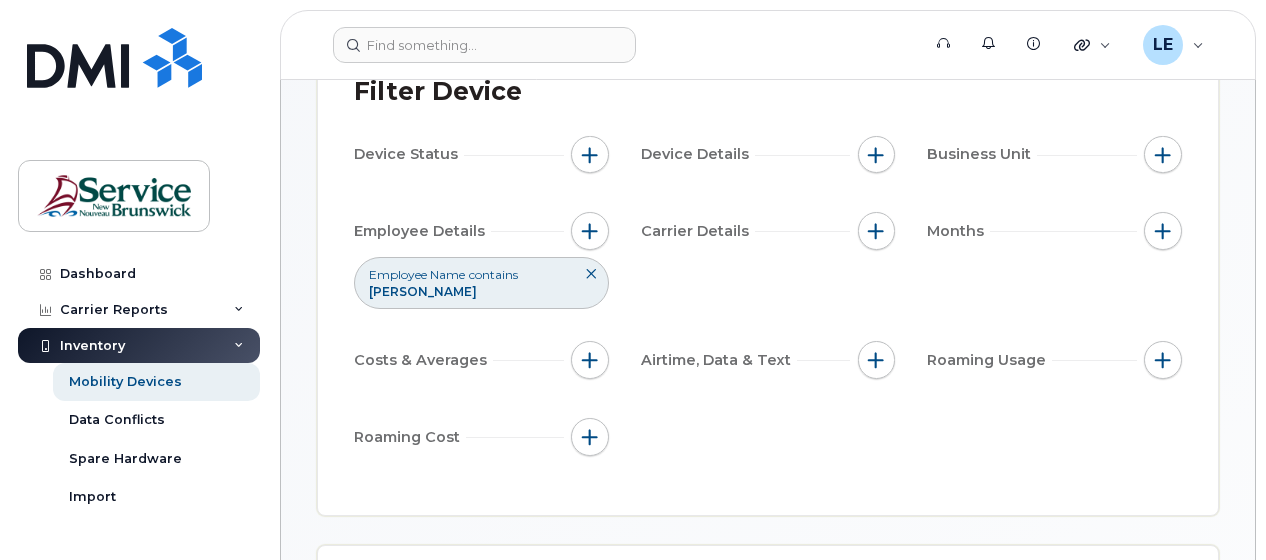 click on "Employee Name" at bounding box center (417, 274) 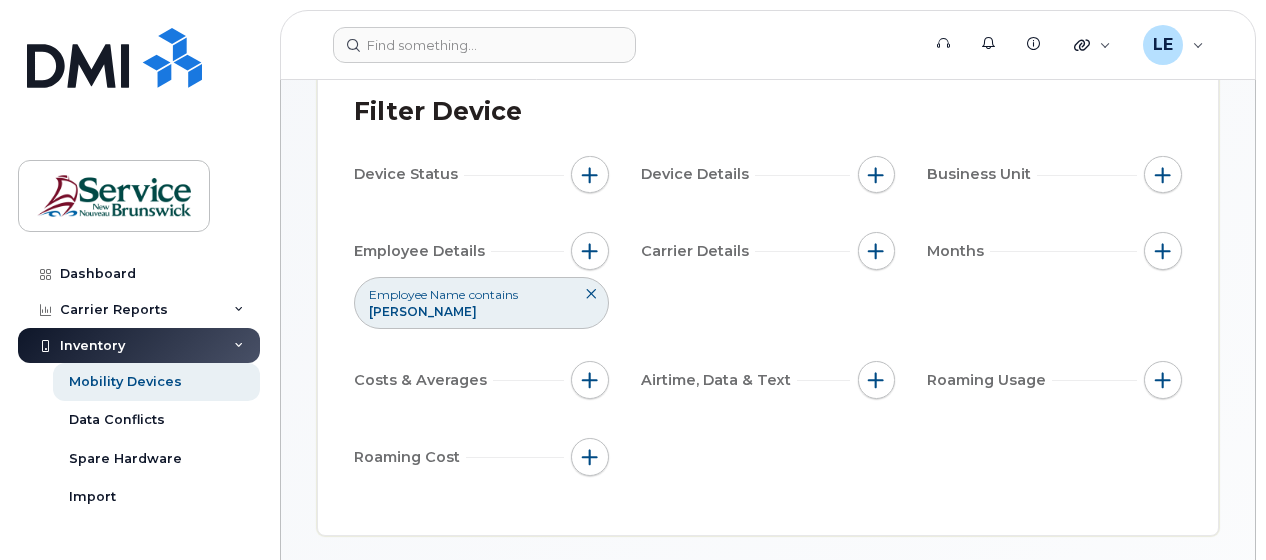 scroll, scrollTop: 204, scrollLeft: 0, axis: vertical 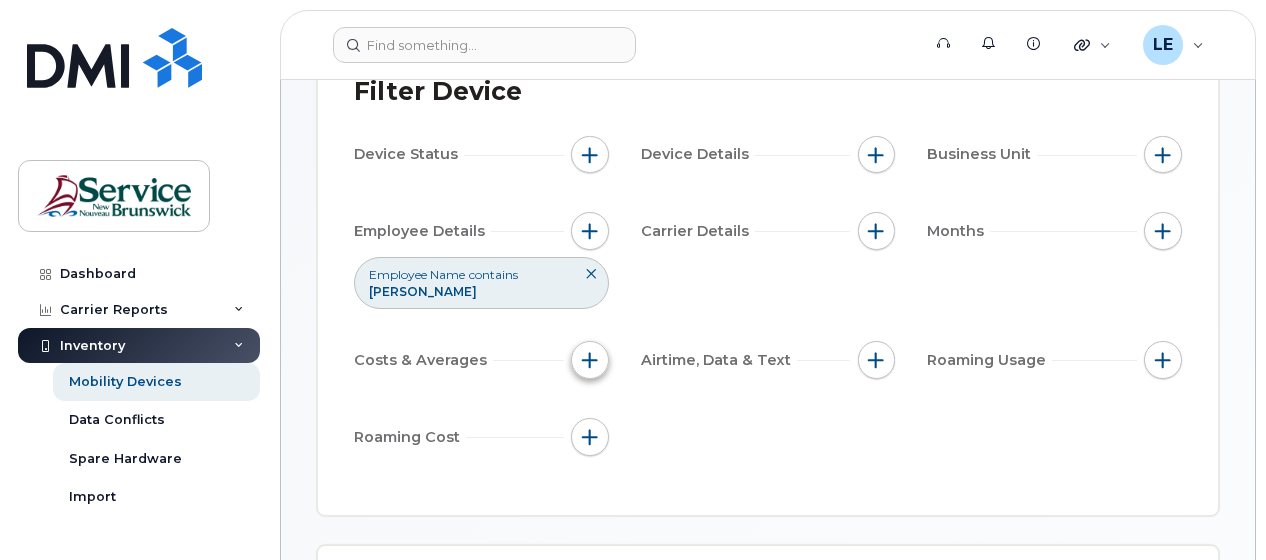 click 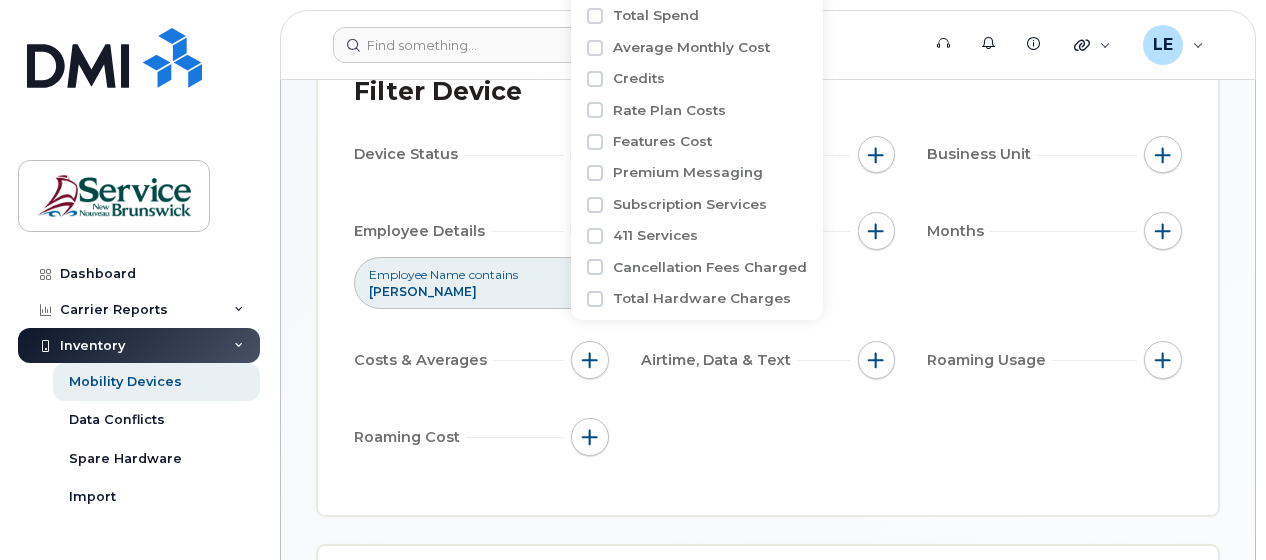 click on "Device Status   Device Details   Business Unit   Employee Details   Employee Name contains [PERSON_NAME] Carrier Details   Months   Costs & Averages   Airtime, Data & Text   Roaming Usage   Roaming Cost" 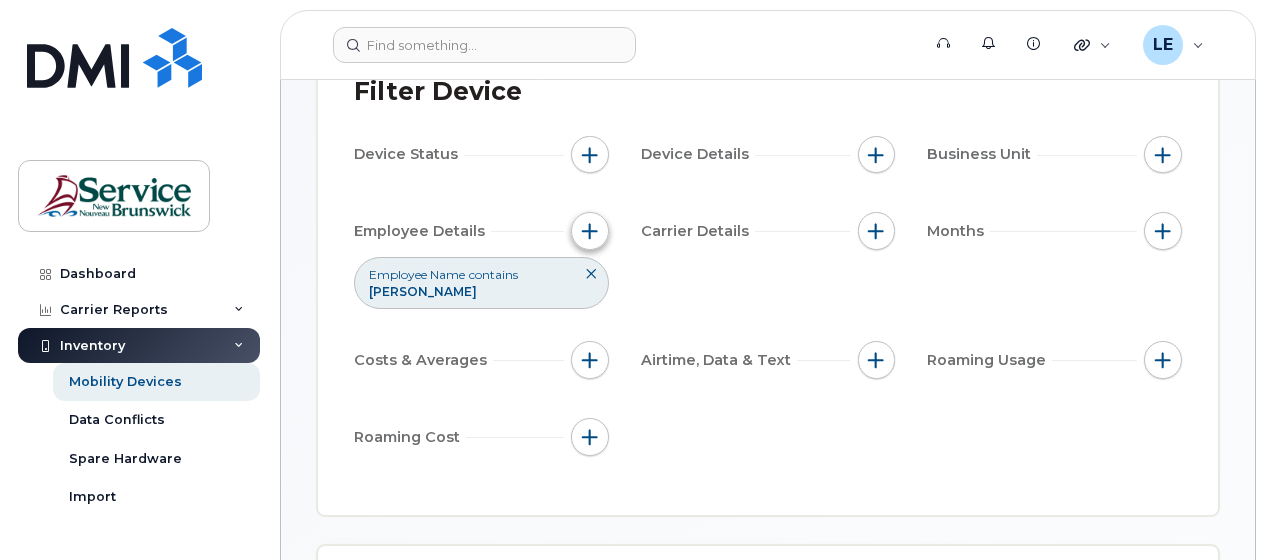 click 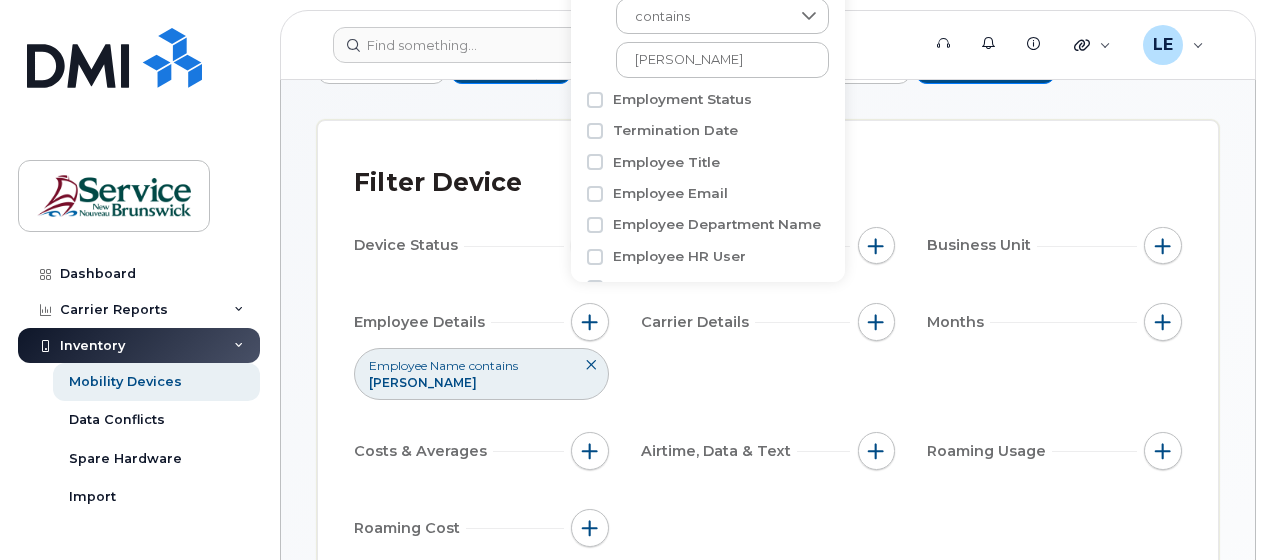 scroll, scrollTop: 104, scrollLeft: 0, axis: vertical 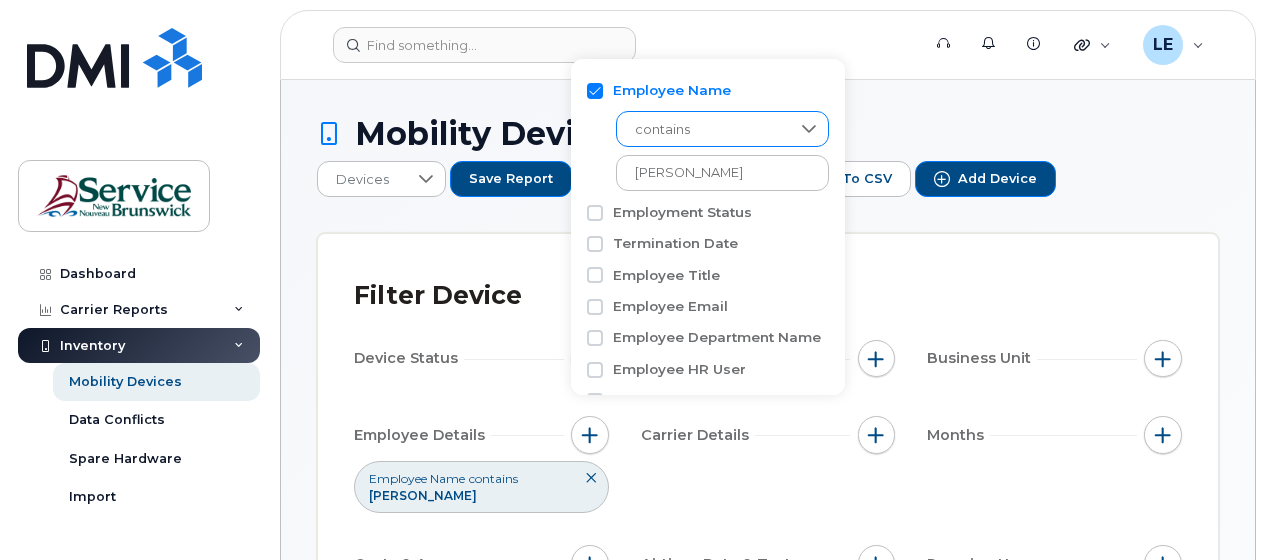 click at bounding box center [809, 129] 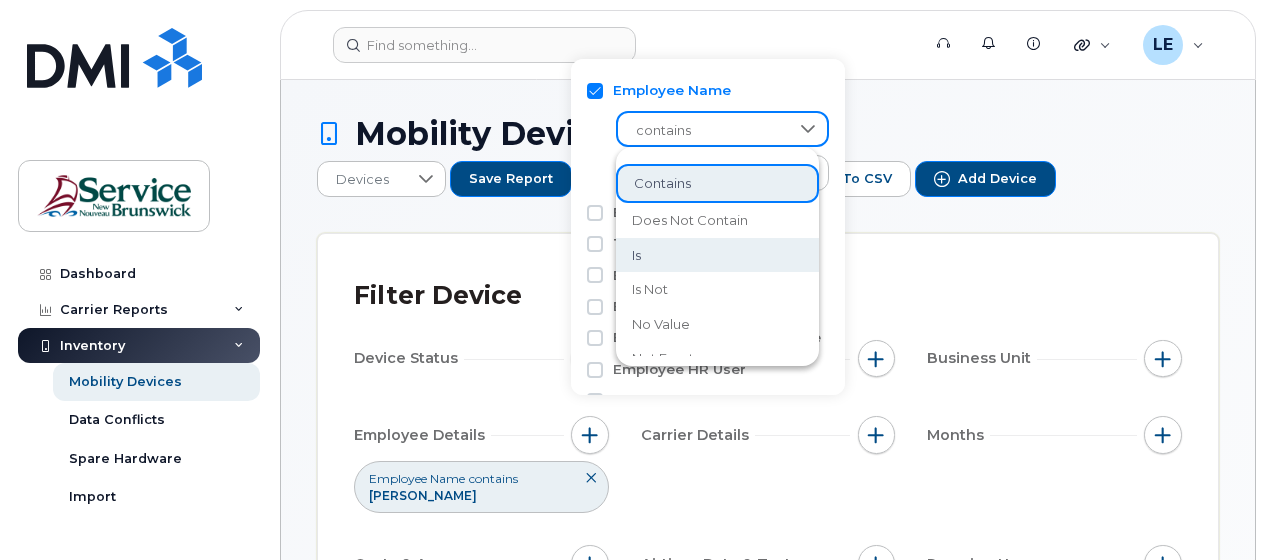 click on "is" 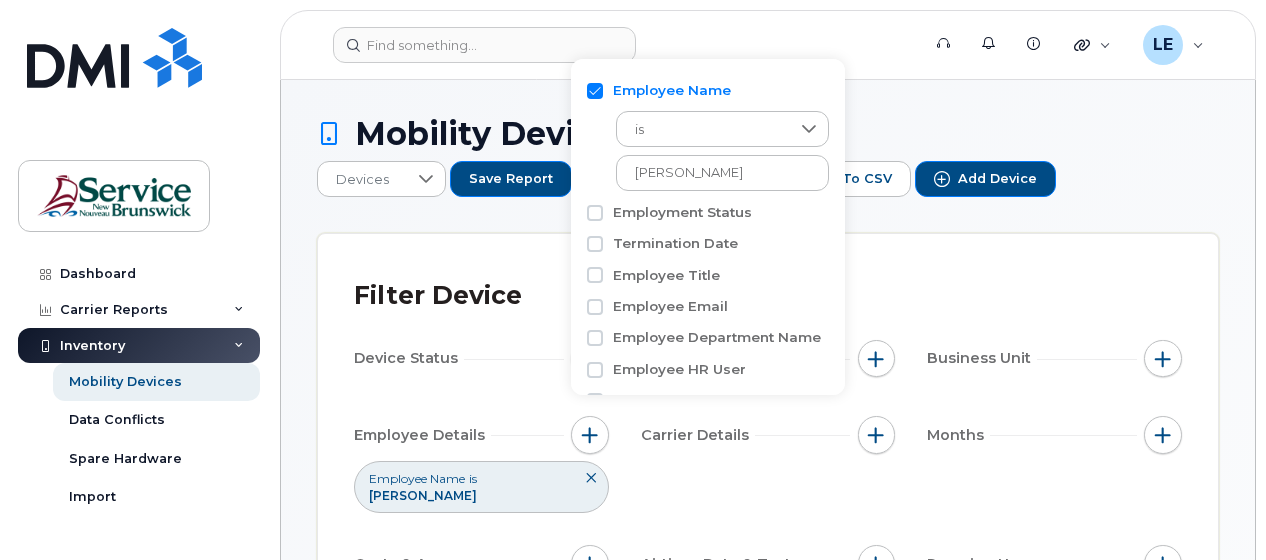 click on "Filter Device" 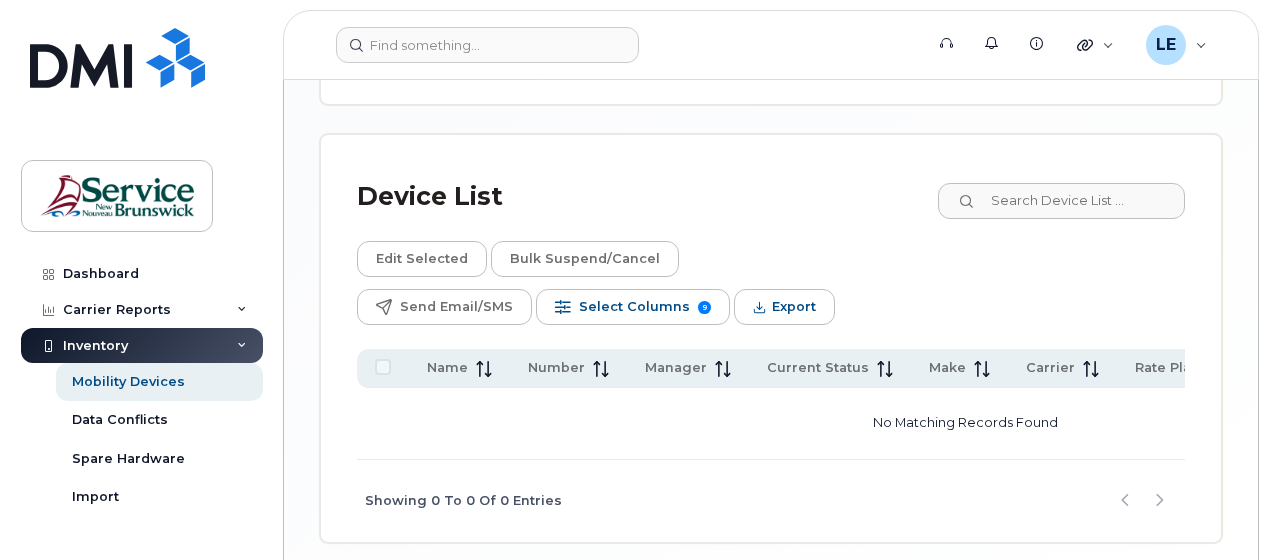 scroll, scrollTop: 1287, scrollLeft: 0, axis: vertical 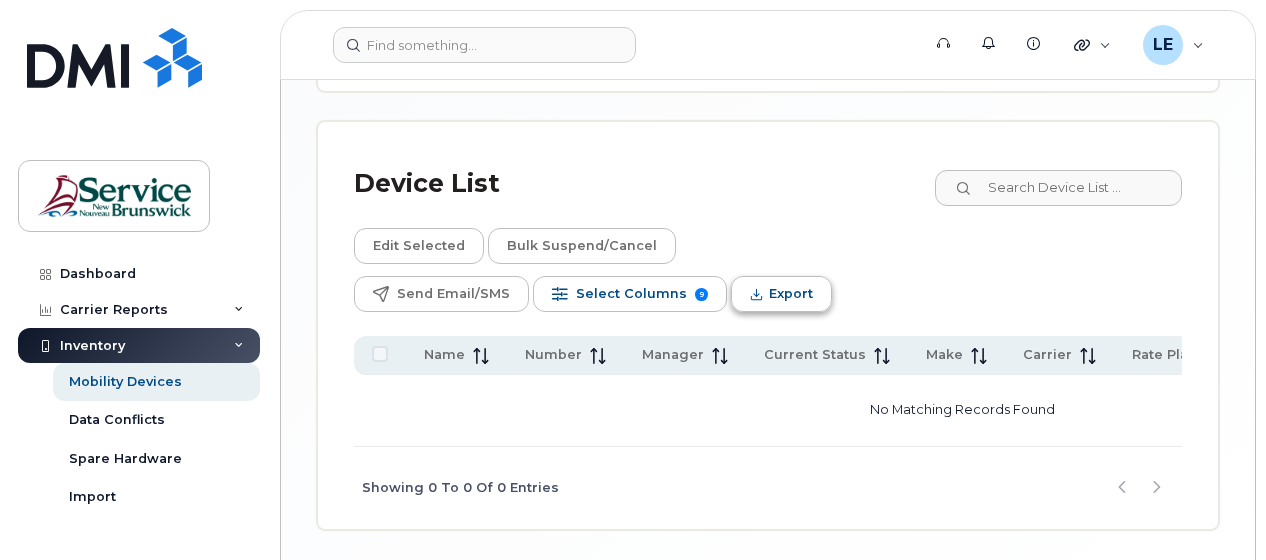click on "Export" 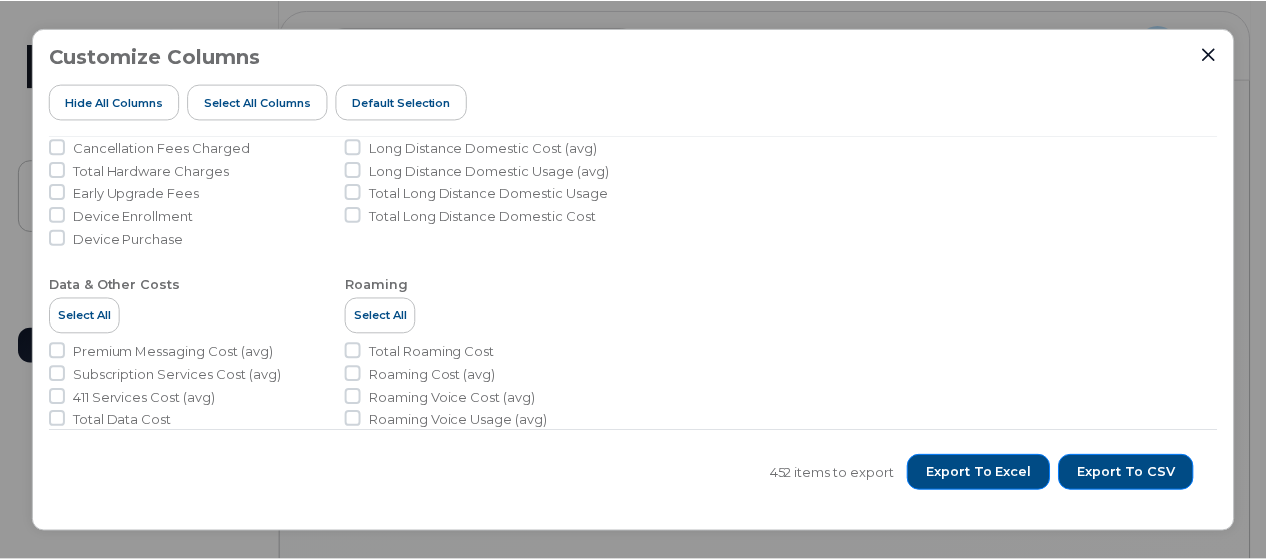 scroll, scrollTop: 1005, scrollLeft: 0, axis: vertical 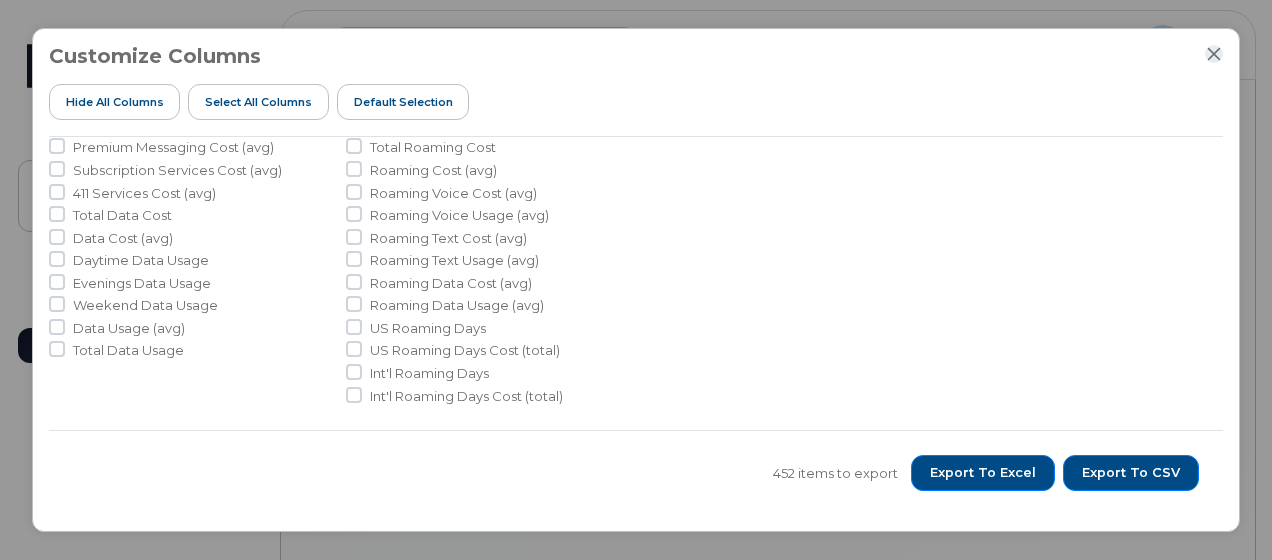 click 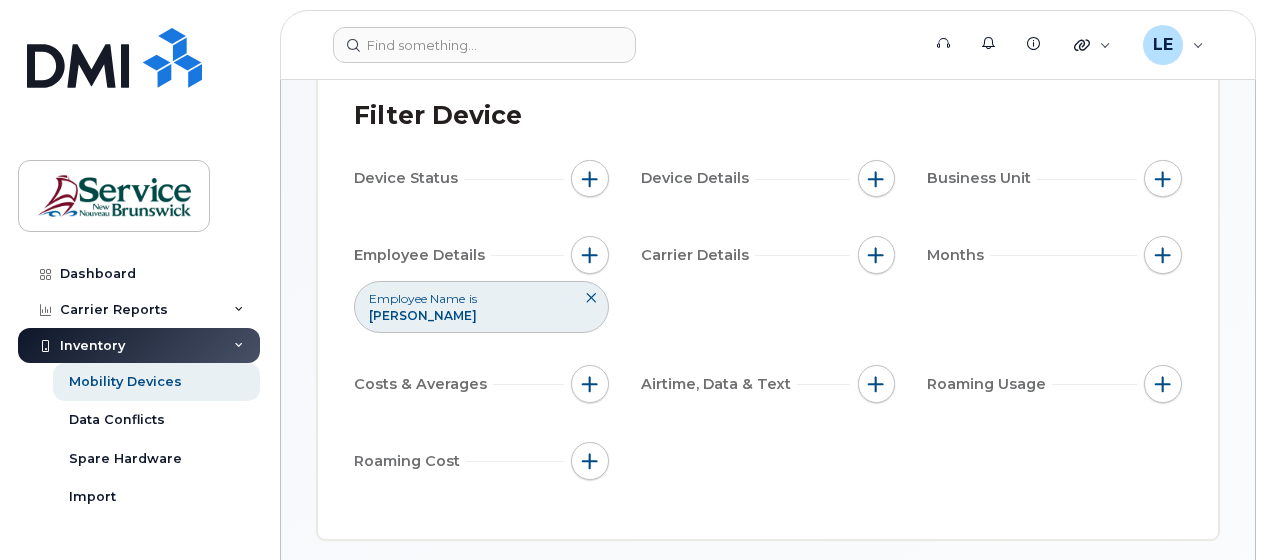scroll, scrollTop: 200, scrollLeft: 0, axis: vertical 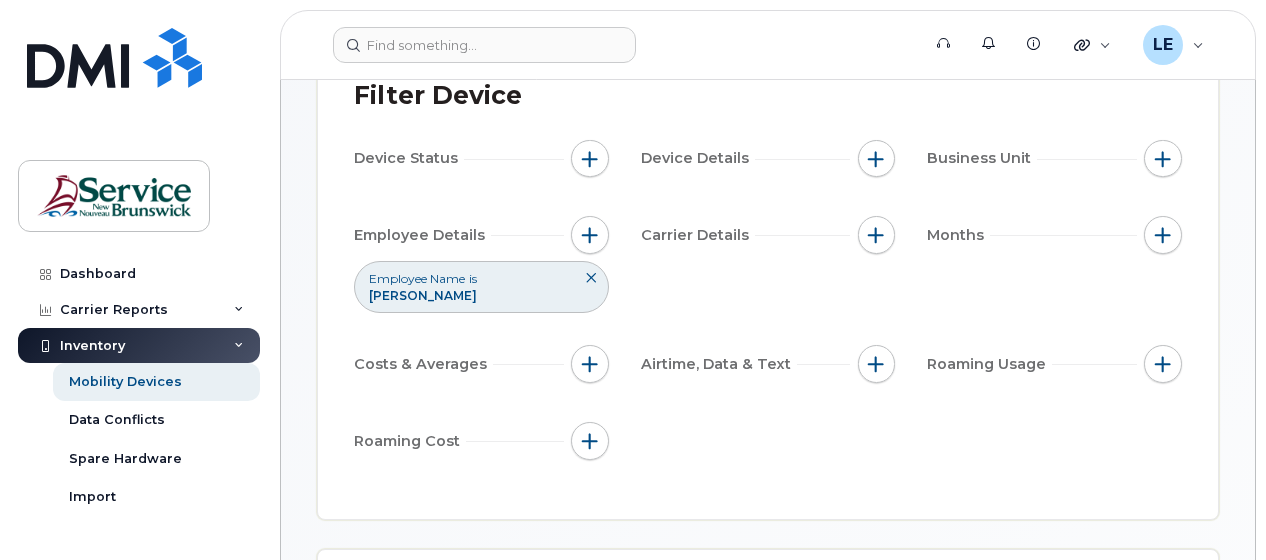 click on "Employee Name is [PERSON_NAME]" 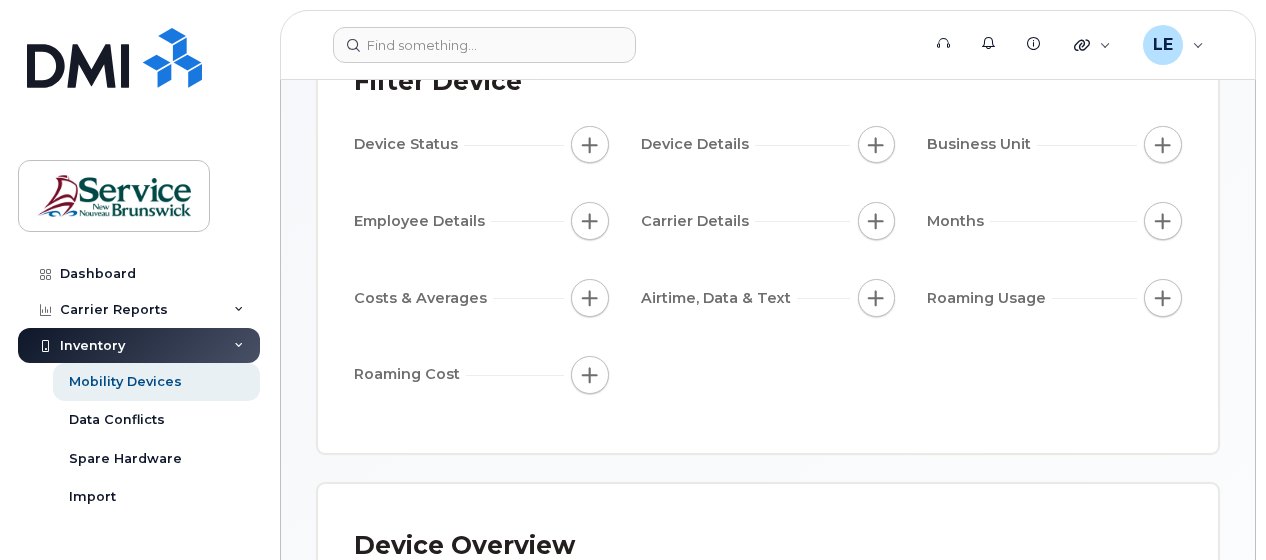 scroll, scrollTop: 0, scrollLeft: 0, axis: both 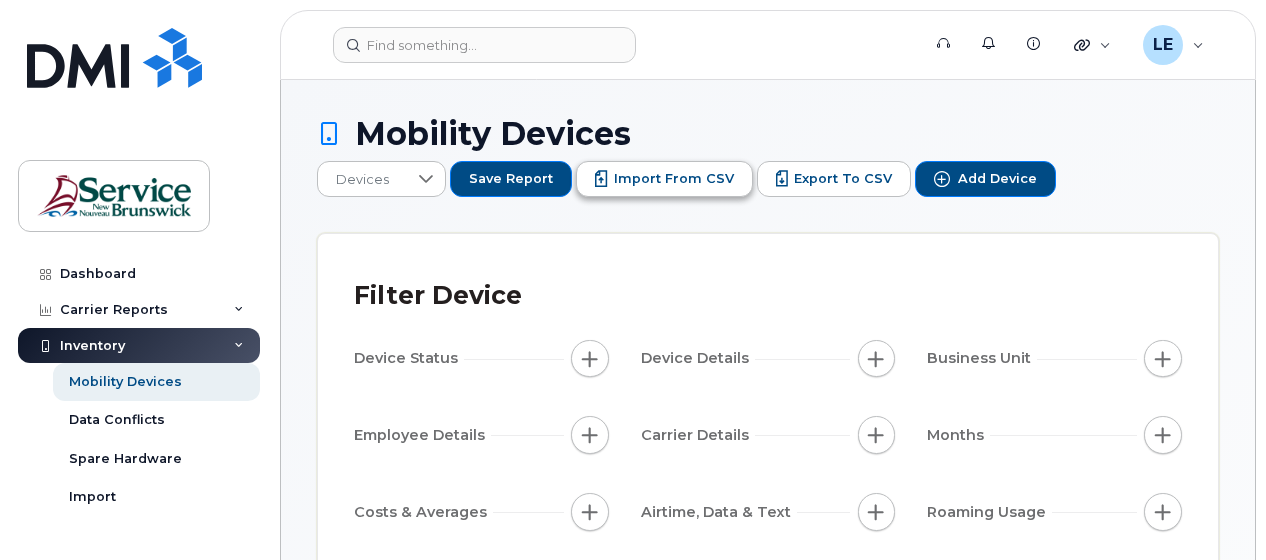 click on "Import from CSV" 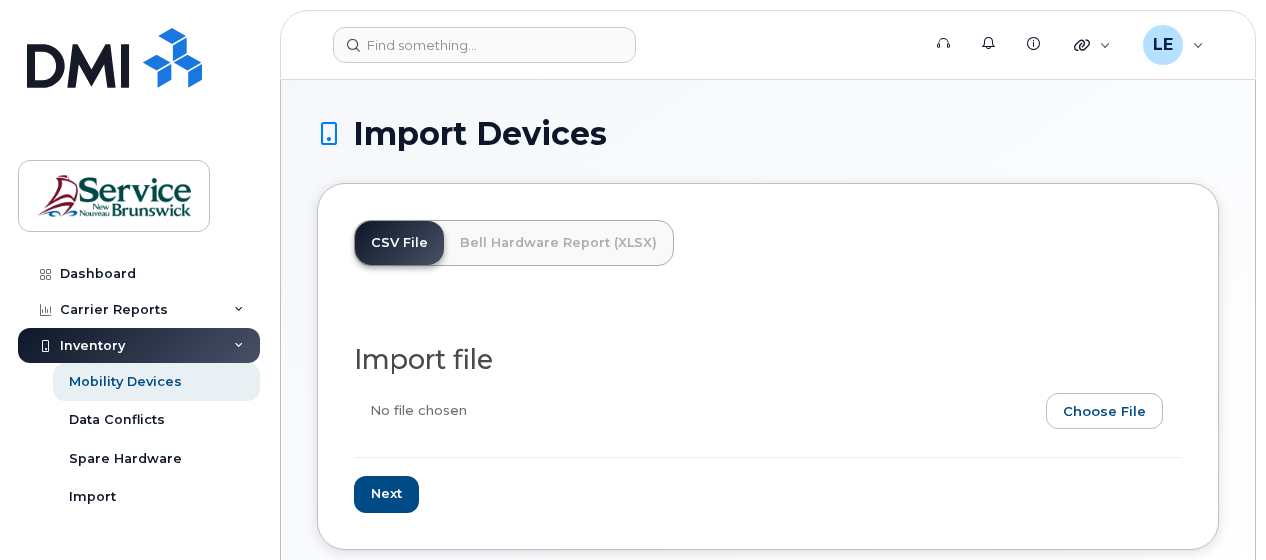 scroll, scrollTop: 0, scrollLeft: 0, axis: both 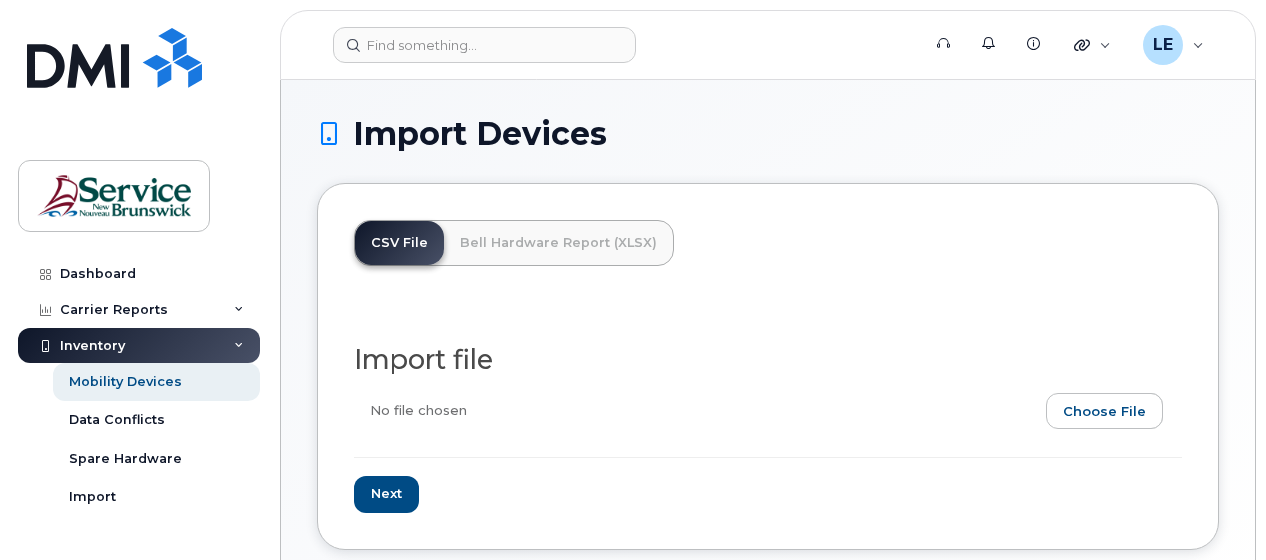 click on "Inventory" at bounding box center [139, 346] 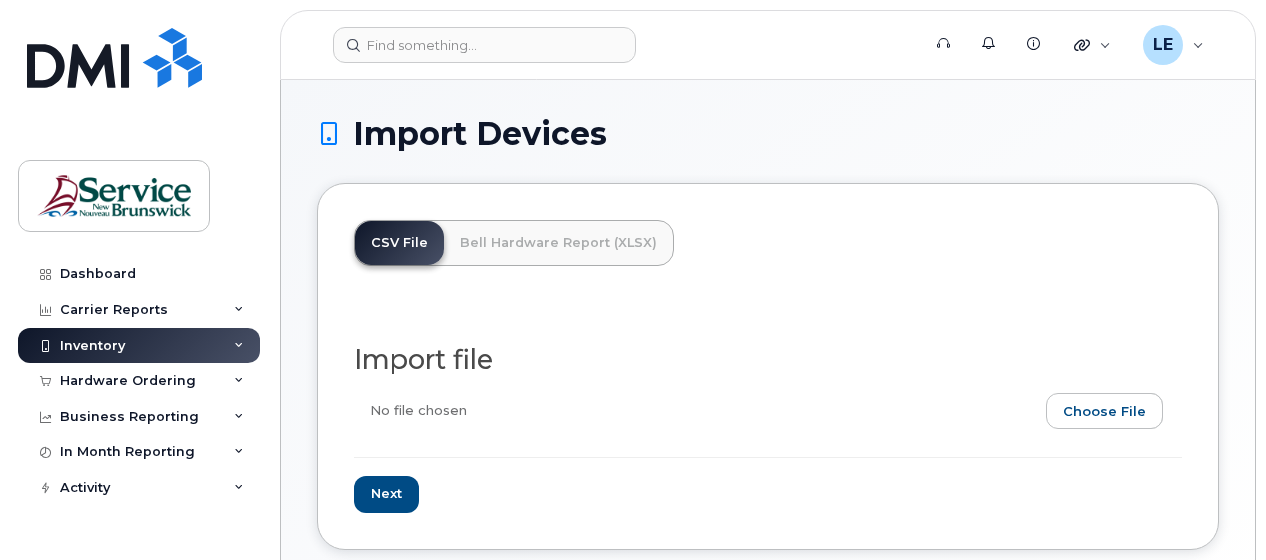 click on "Inventory" at bounding box center [139, 346] 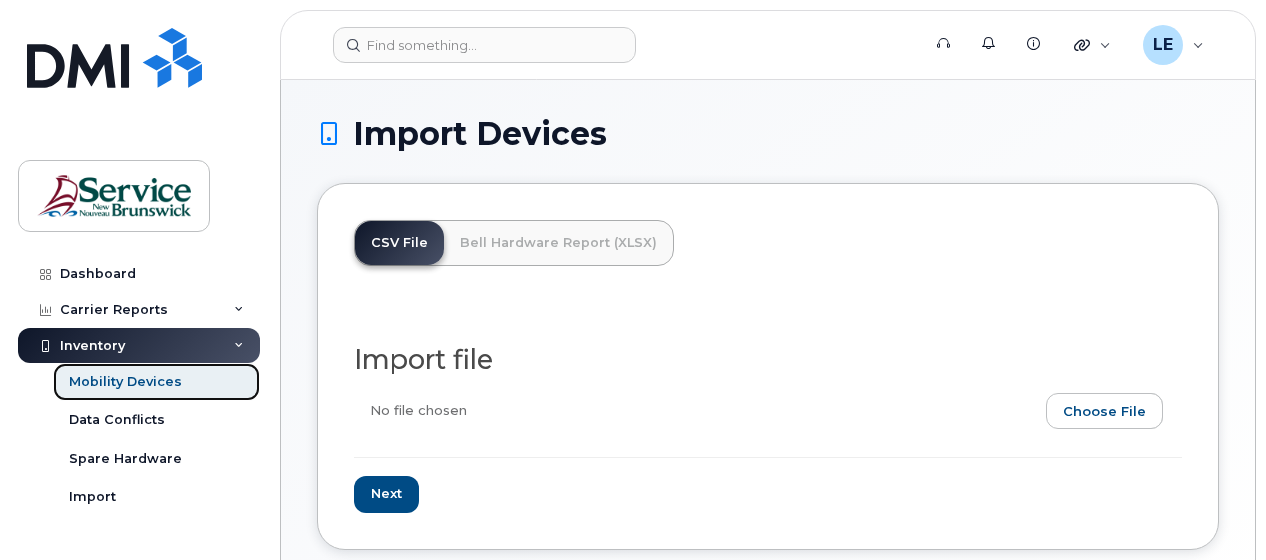 click on "Mobility Devices" at bounding box center [125, 382] 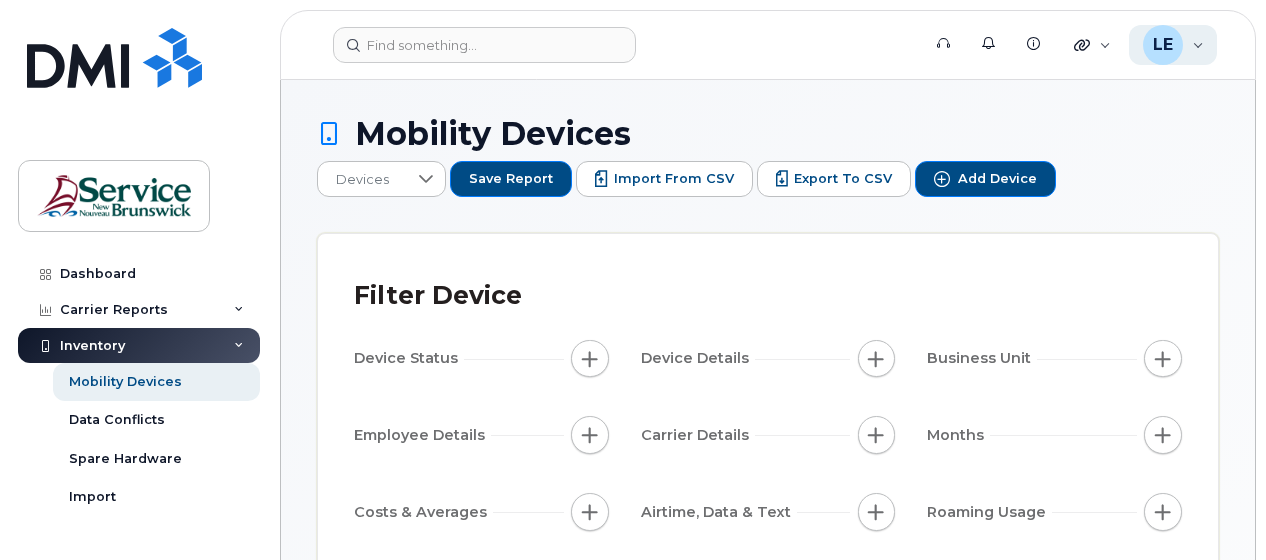 click on "LE Lofstrom, Erin (SD/DS) Wireless Admin" at bounding box center (1173, 45) 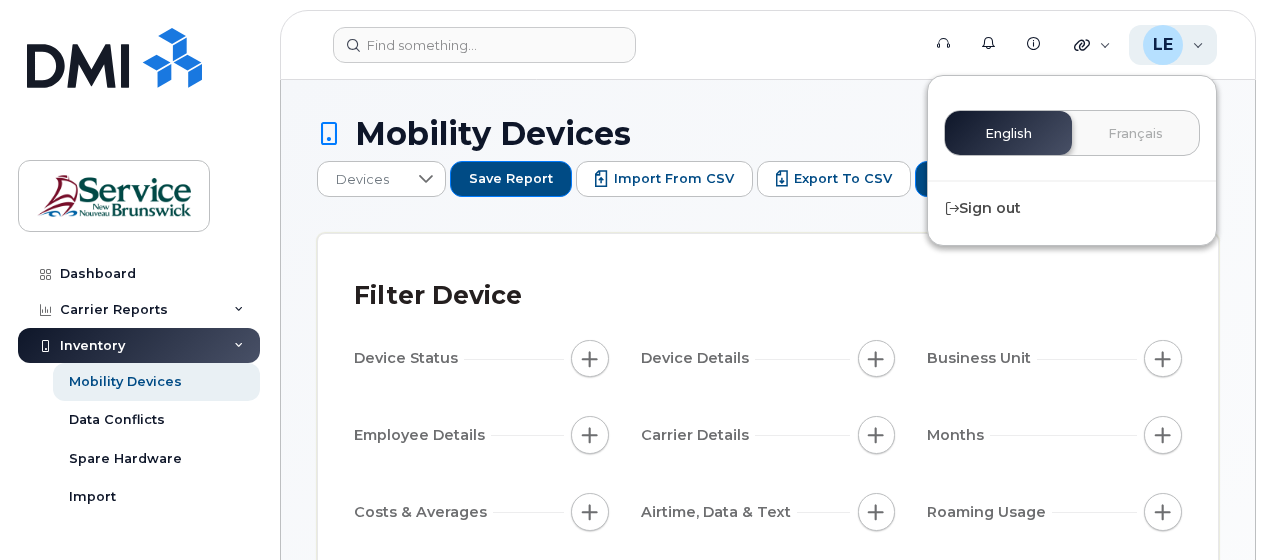 click on "LE Lofstrom, Erin (SD/DS) Wireless Admin" at bounding box center [1173, 45] 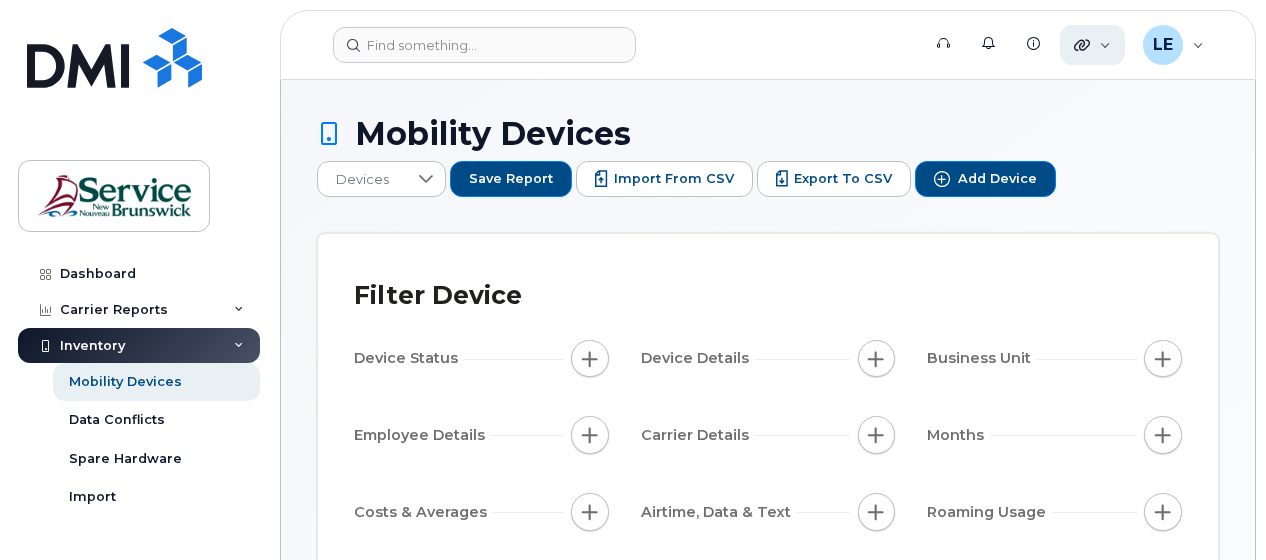 click on "Quicklinks" at bounding box center (1092, 45) 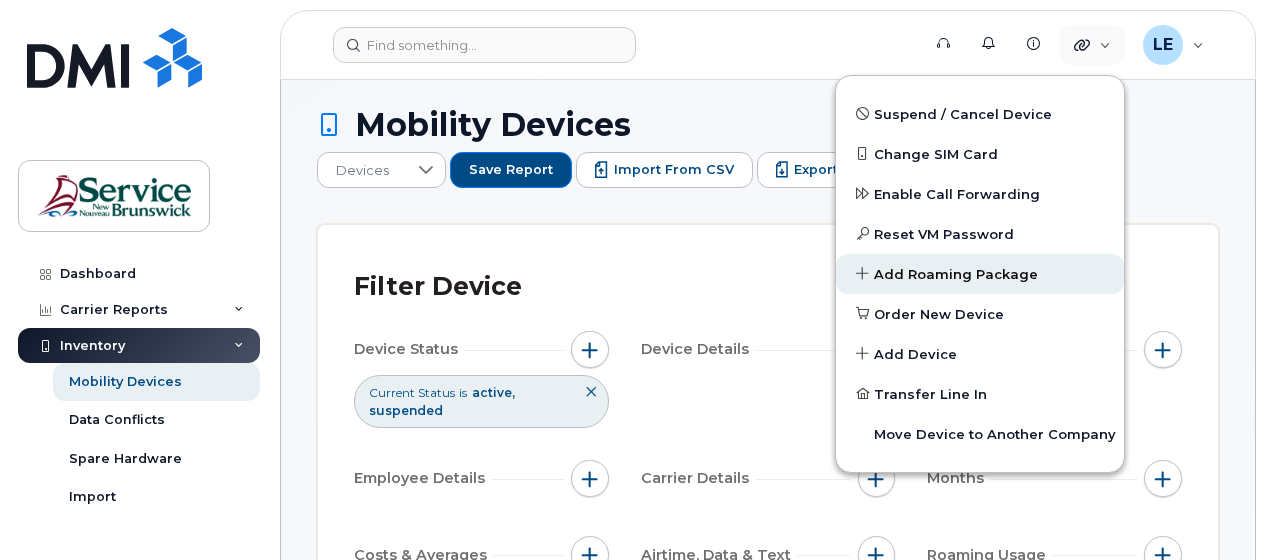 scroll, scrollTop: 0, scrollLeft: 0, axis: both 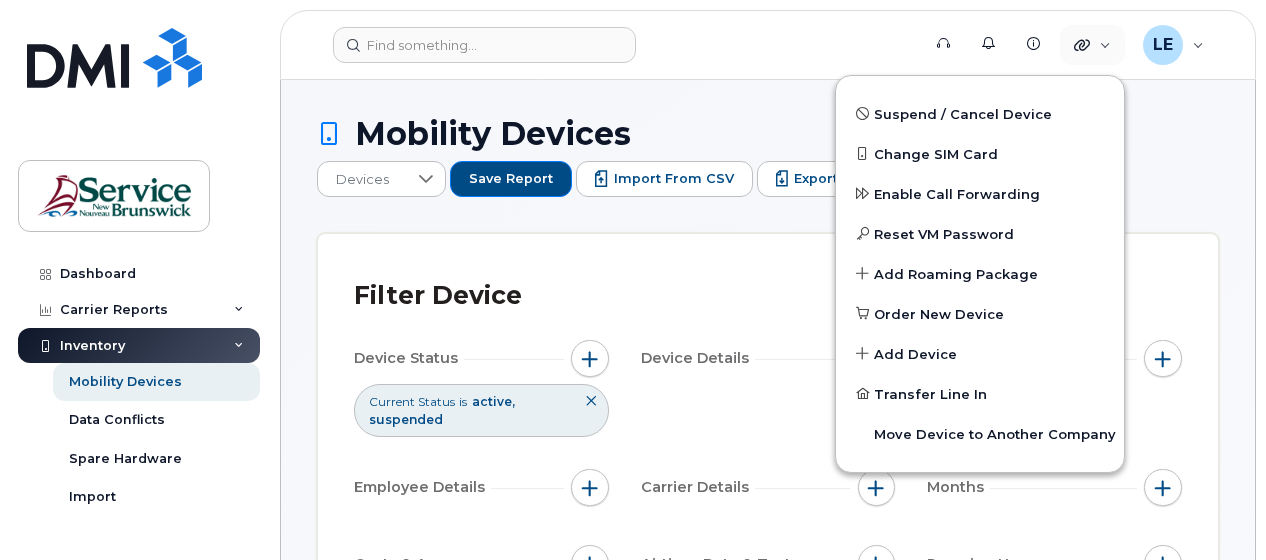 click on "Filter Device" 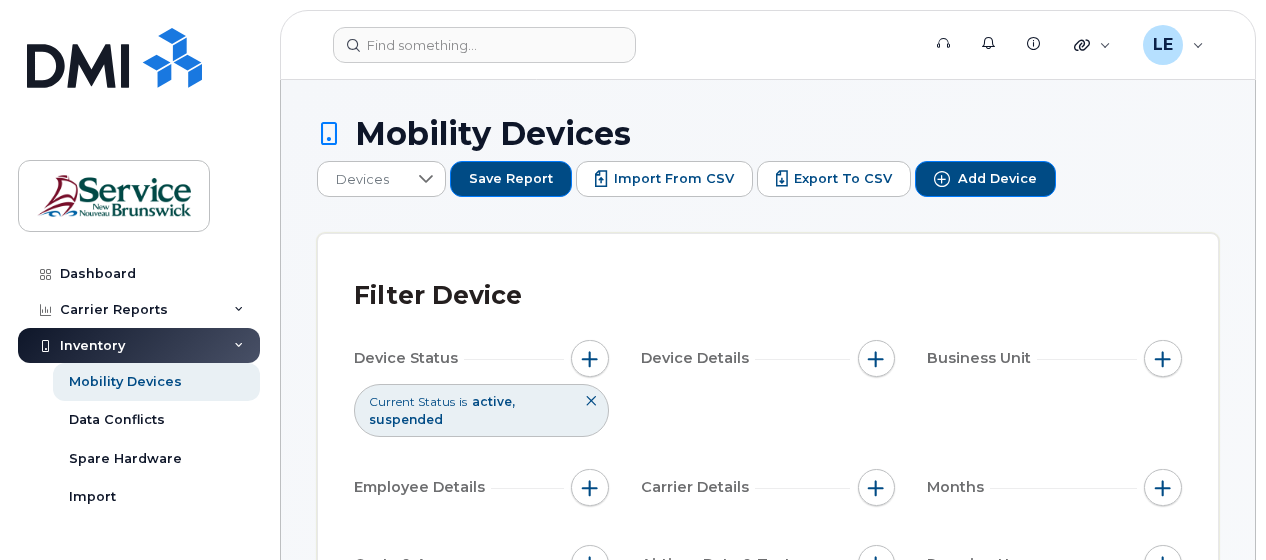 click 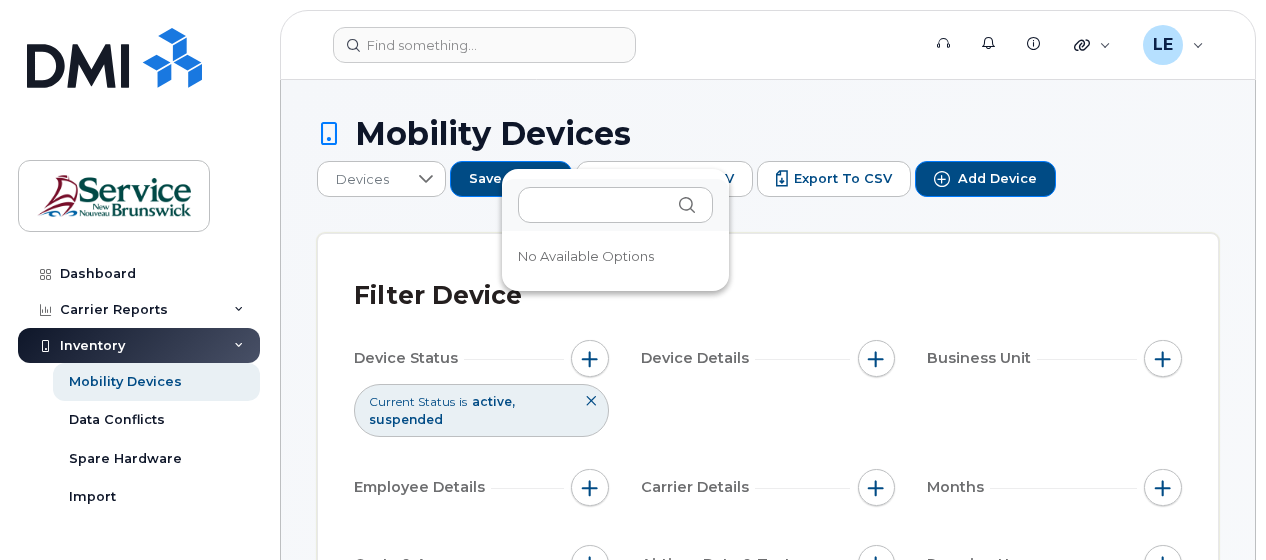 click on "Support   Alerts   Knowledge Base Quicklinks Suspend / Cancel Device Change SIM Card Enable Call Forwarding Reset VM Password Add Roaming Package Order New Device Add Device Transfer Line In Move Device to Another Company LE Lofstrom, Erin (SD/DS) Wireless Admin English Français  Sign out Dashboard Carrier Reports Monthly Billing Data Daily Data Pooling Data Behavior Average Costing Executive Summary Accounting Roaming Reports Upgrade Eligibility Suspended Devices Suspension Candidates Custom Report Cost Variance Inventory Mobility Devices Data Conflicts Spare Hardware Import Asset Management Hardware Ordering Overview Orders Orders Reporting Business Reporting Business Reporting Managerial Reports Individual Reports Business Unit Reports Service Ticket Reporting In Month Reporting Data Usage Data Pooling Data Blocks Activity Travel Requests Activity Log Device Status Updates Transfer Of Responsibility Requests Rate Plan Monitor Background Jobs Mobility Devices  Devices Save Report Export to CSV" at bounding box center [633, 2376] 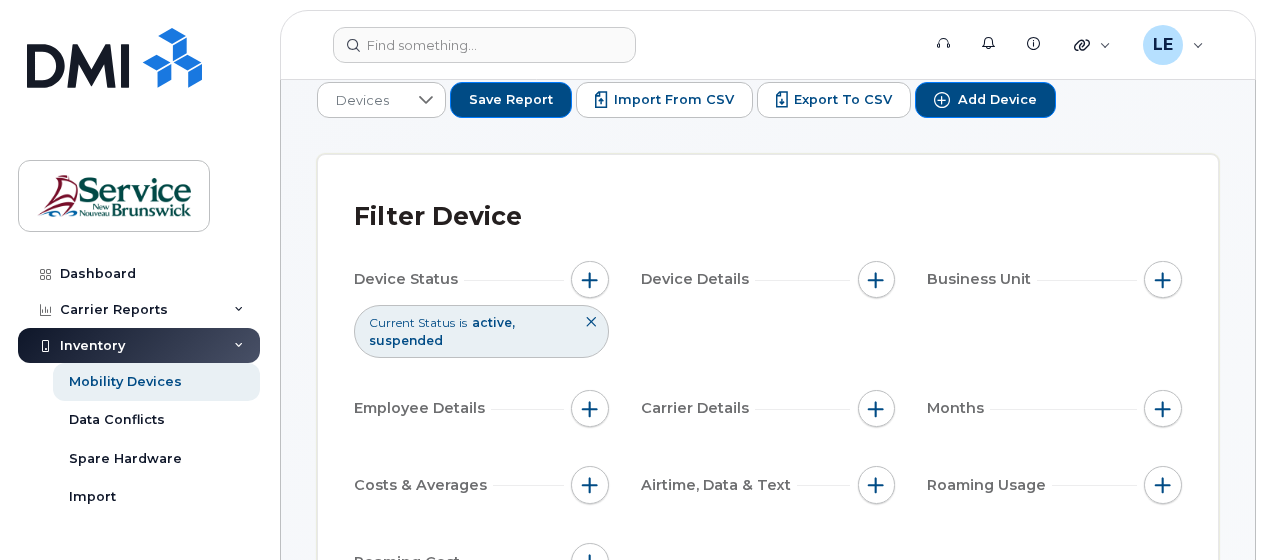 scroll, scrollTop: 100, scrollLeft: 0, axis: vertical 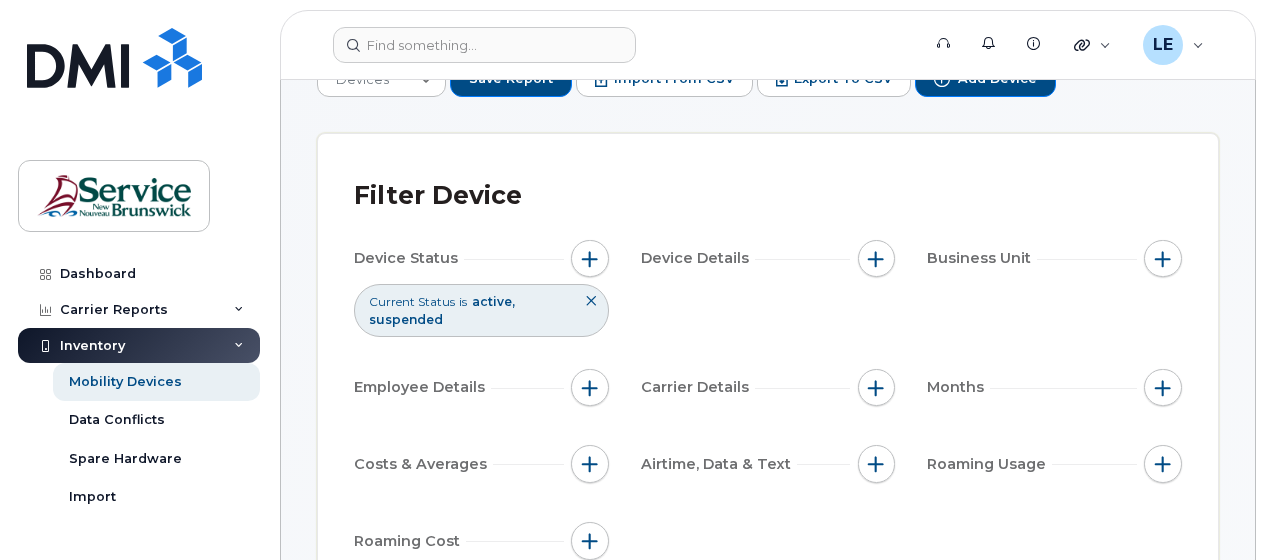 click at bounding box center [591, 301] 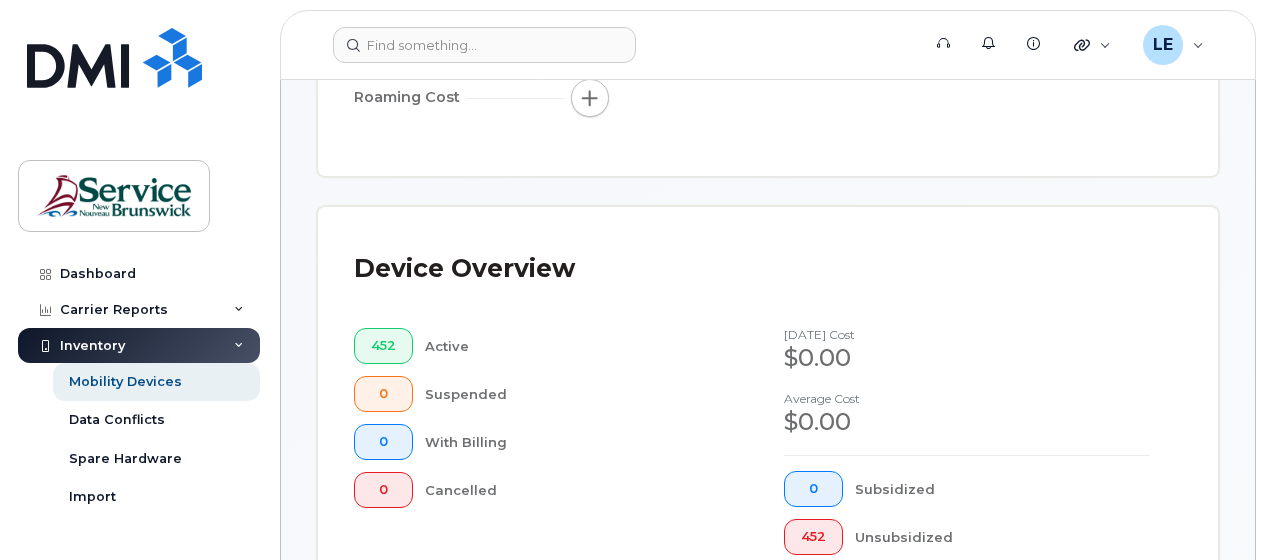scroll, scrollTop: 500, scrollLeft: 0, axis: vertical 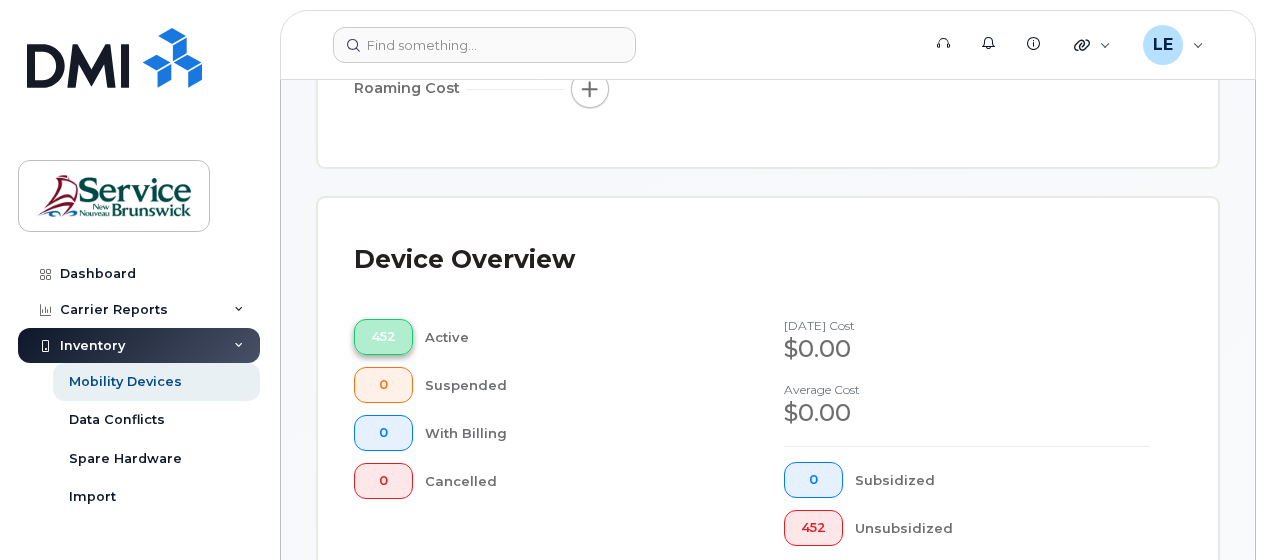 click on "452" 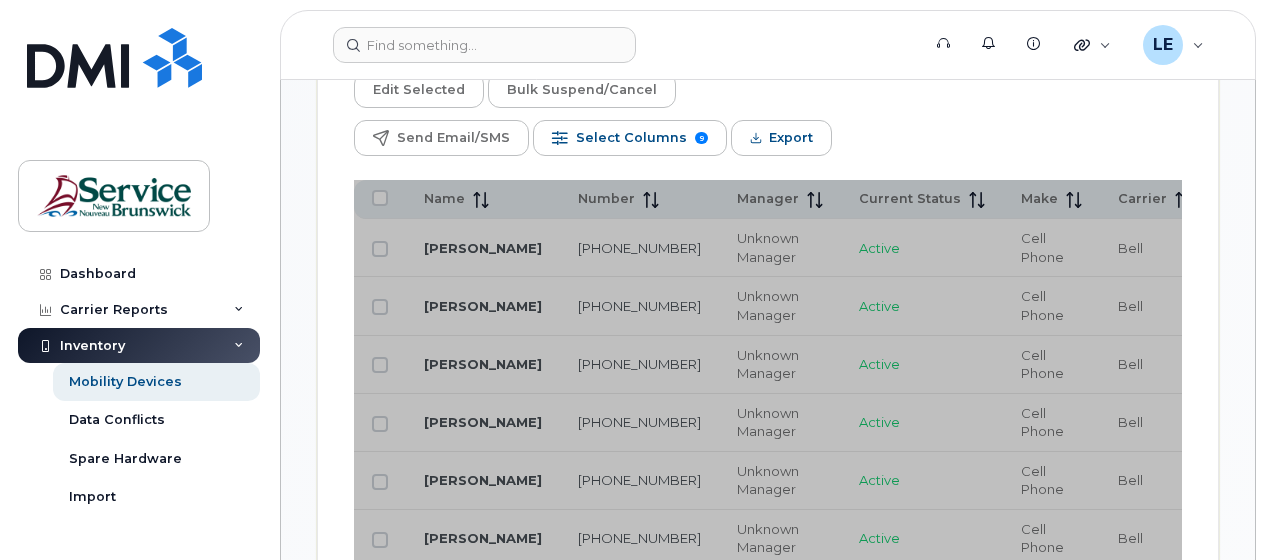 scroll, scrollTop: 1435, scrollLeft: 0, axis: vertical 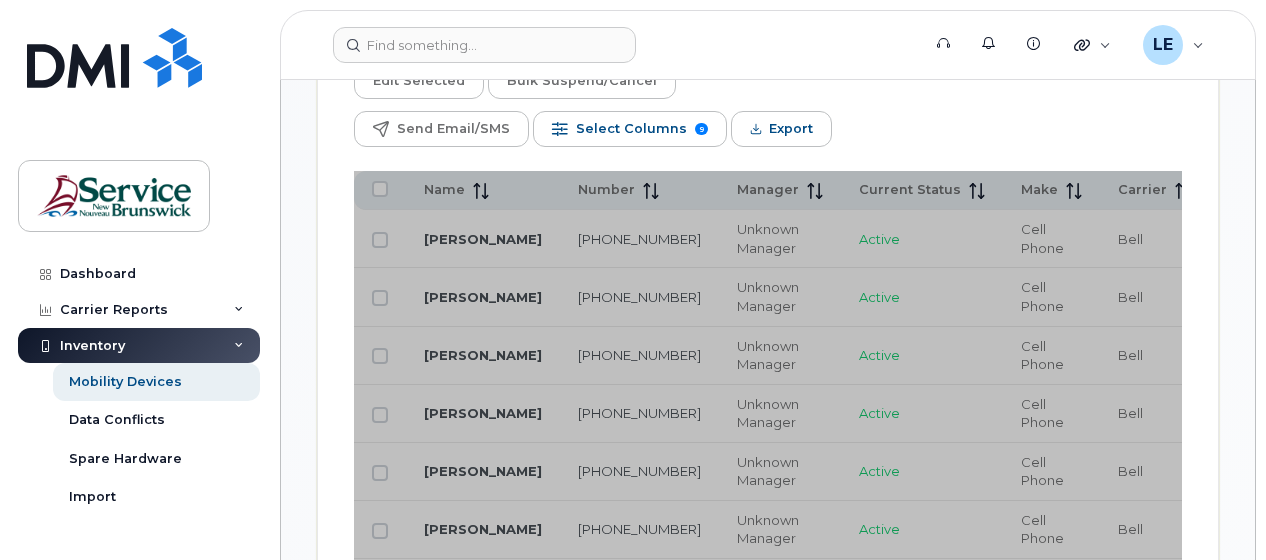 drag, startPoint x: 384, startPoint y: 114, endPoint x: 394, endPoint y: 118, distance: 10.770329 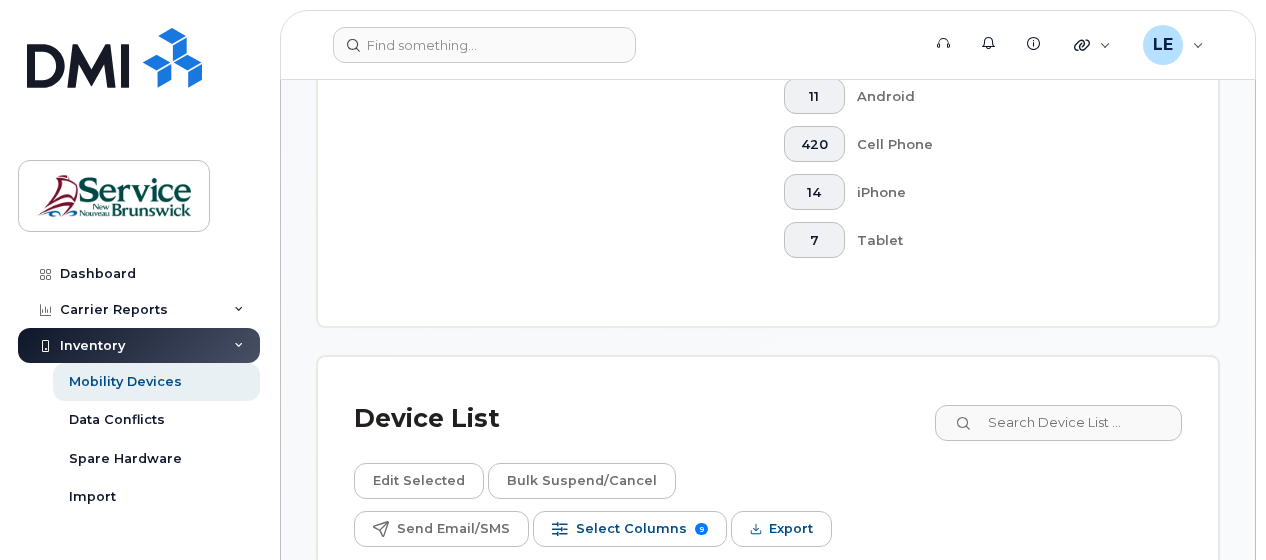 scroll, scrollTop: 1135, scrollLeft: 0, axis: vertical 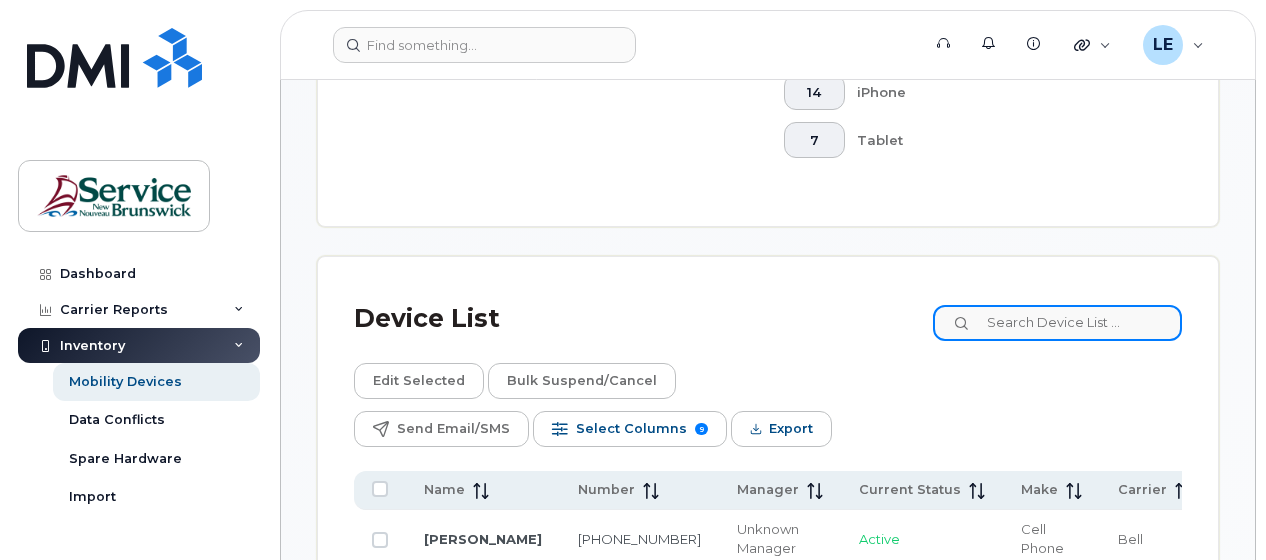 click 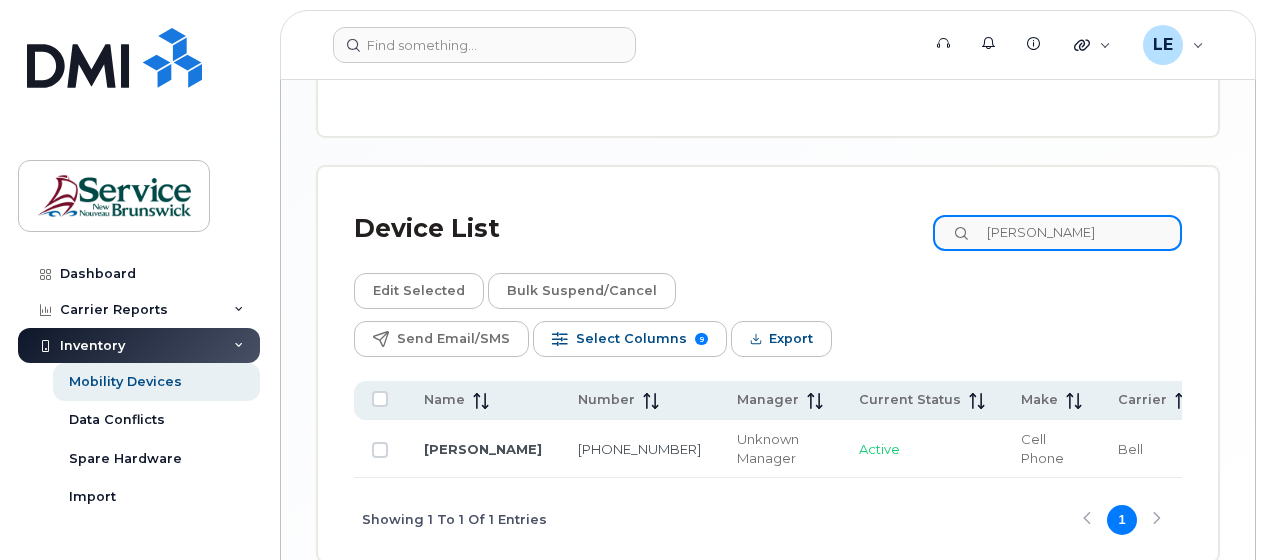scroll, scrollTop: 1235, scrollLeft: 0, axis: vertical 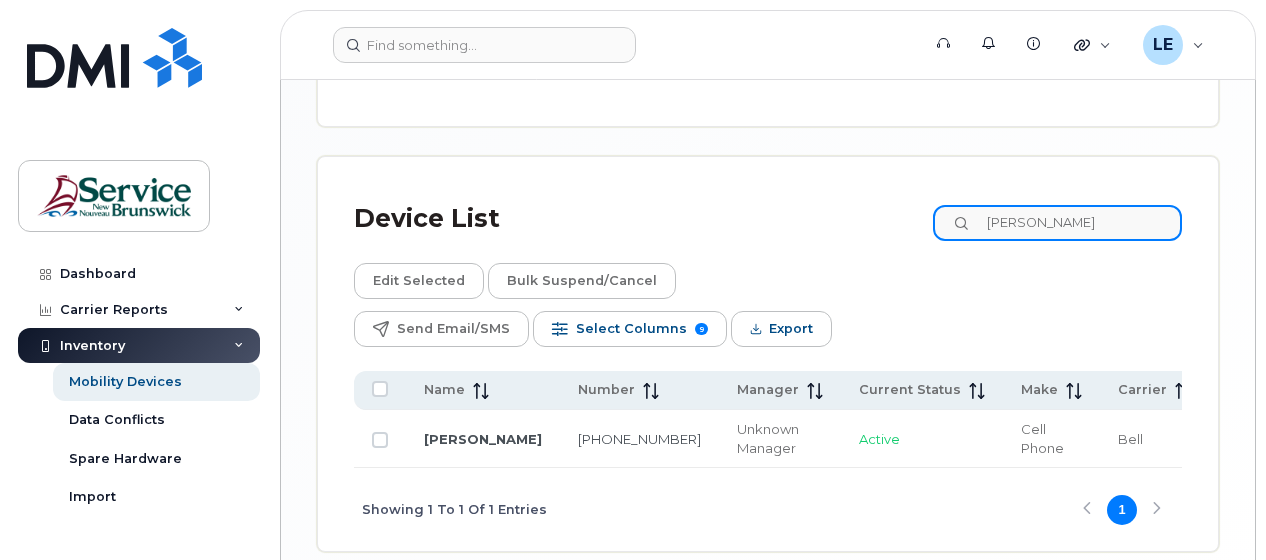 drag, startPoint x: 1100, startPoint y: 215, endPoint x: 990, endPoint y: 195, distance: 111.8034 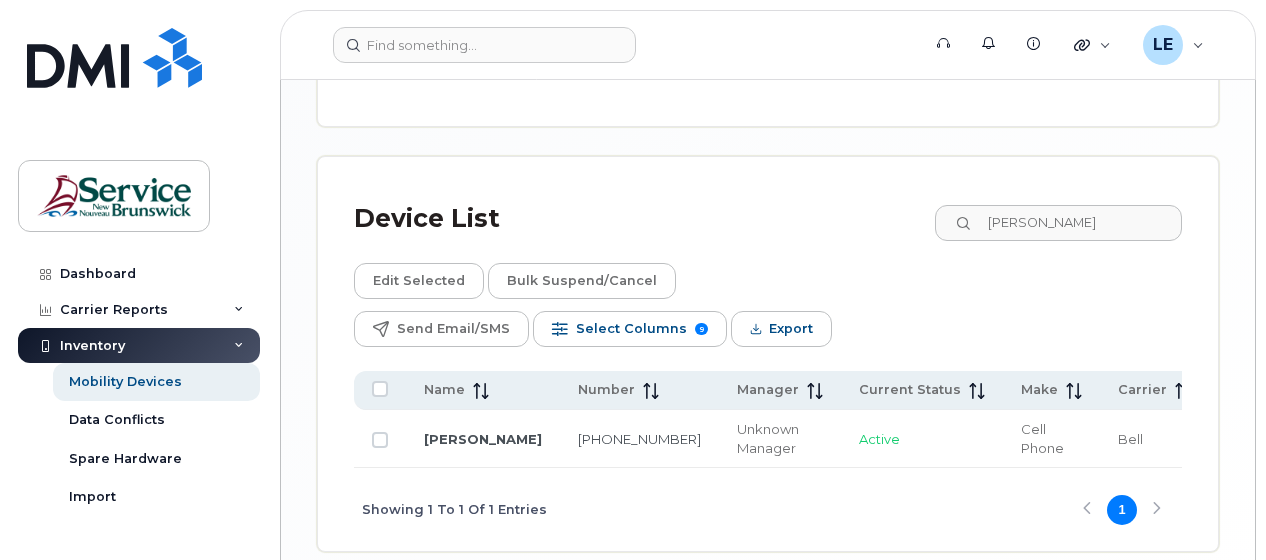 drag, startPoint x: 889, startPoint y: 416, endPoint x: 904, endPoint y: 414, distance: 15.132746 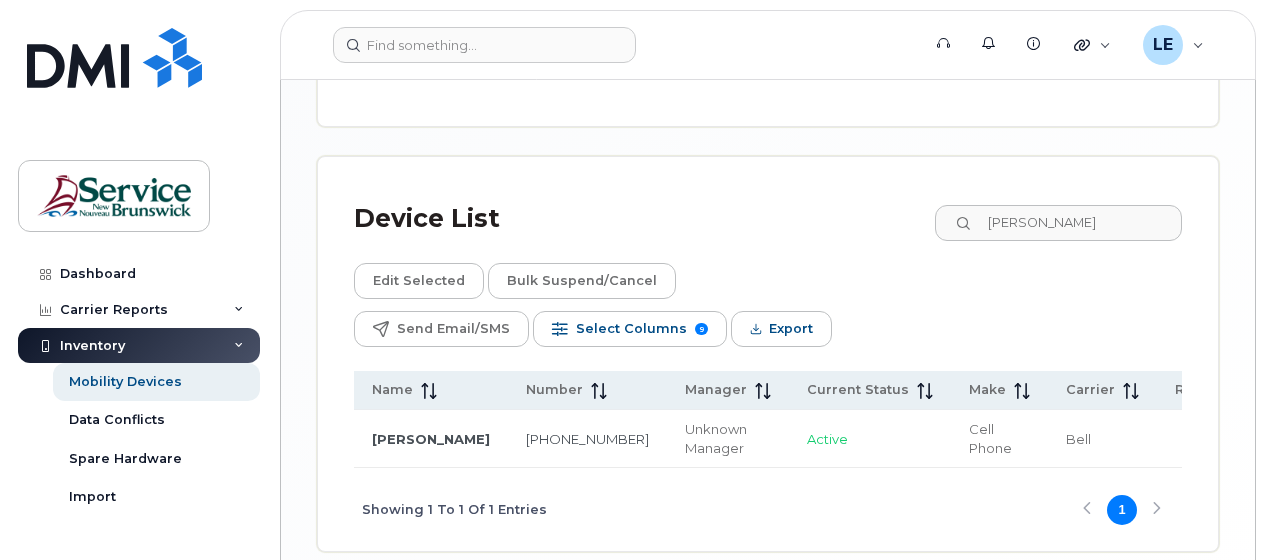 scroll, scrollTop: 0, scrollLeft: 0, axis: both 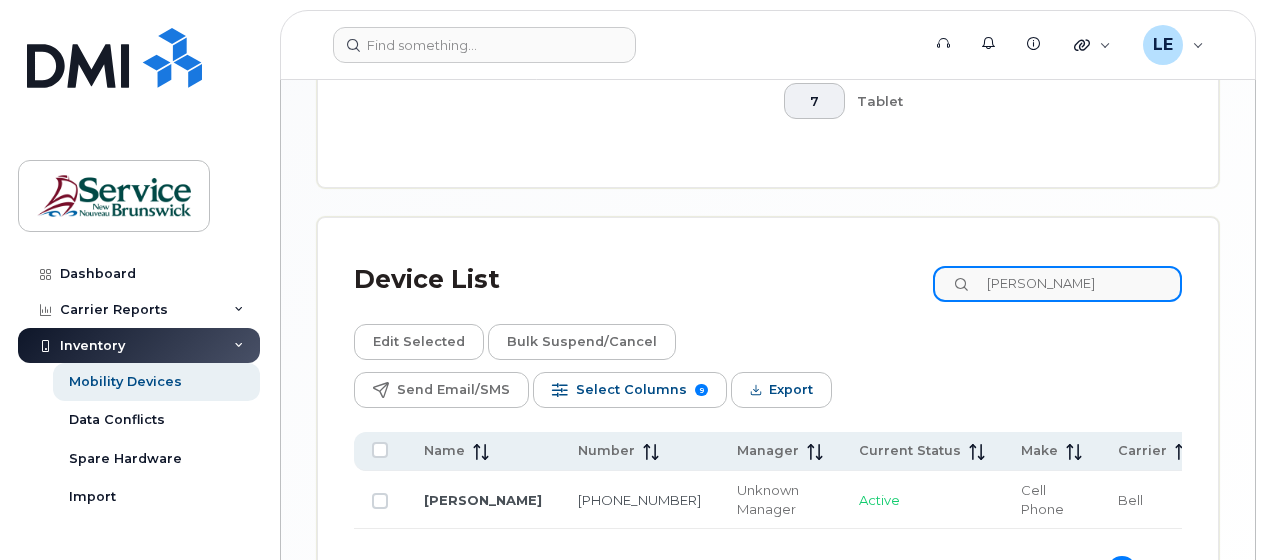 click on "erin lofstrom" 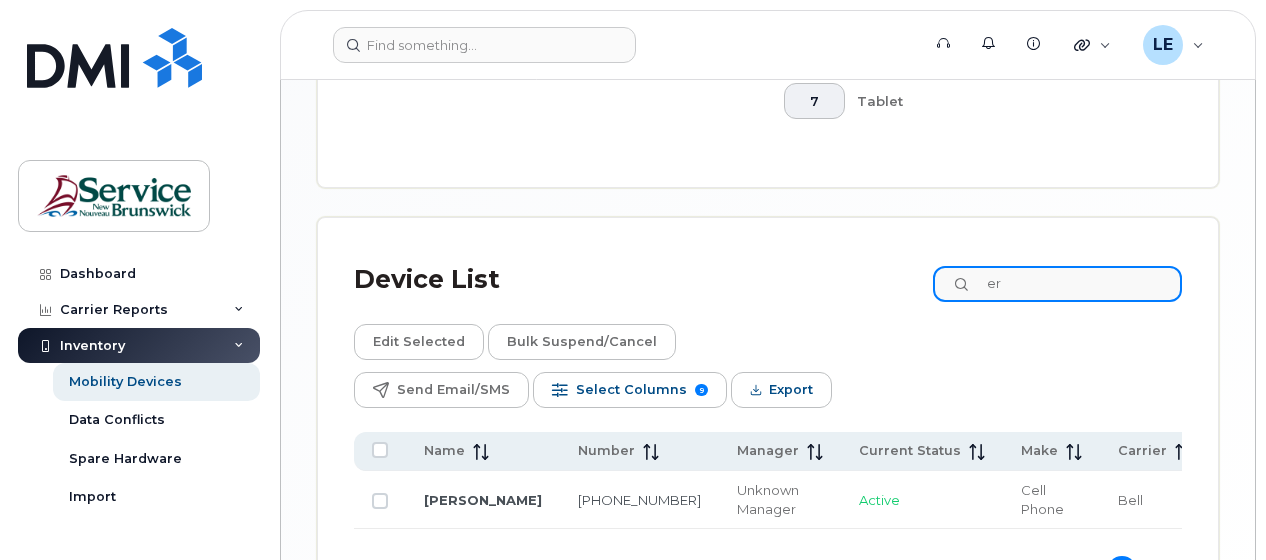type on "e" 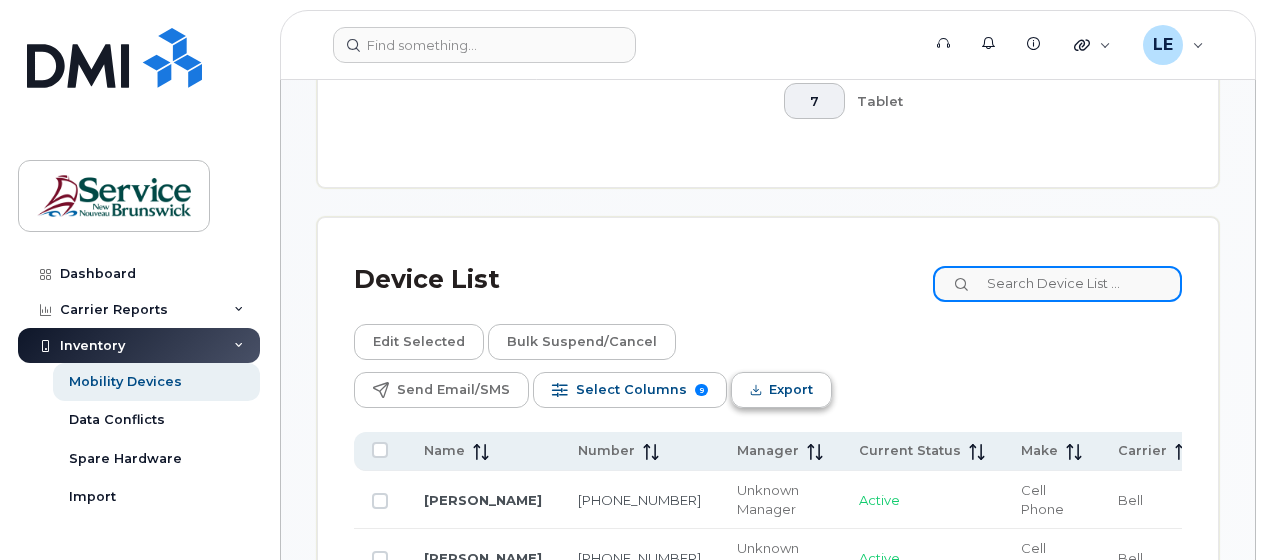 type 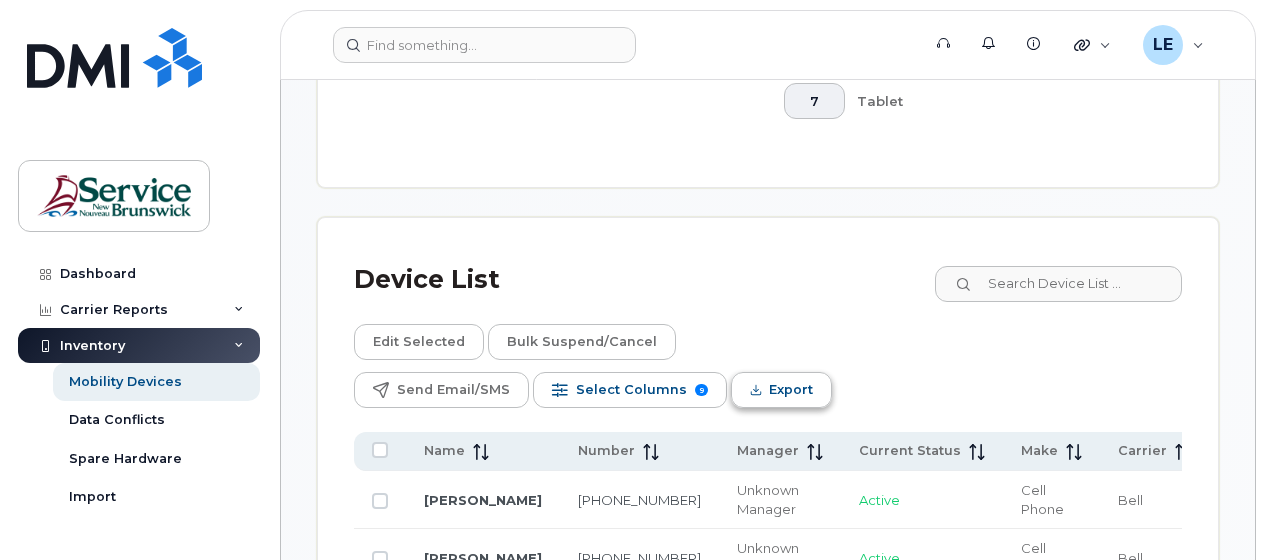 click on "Export" 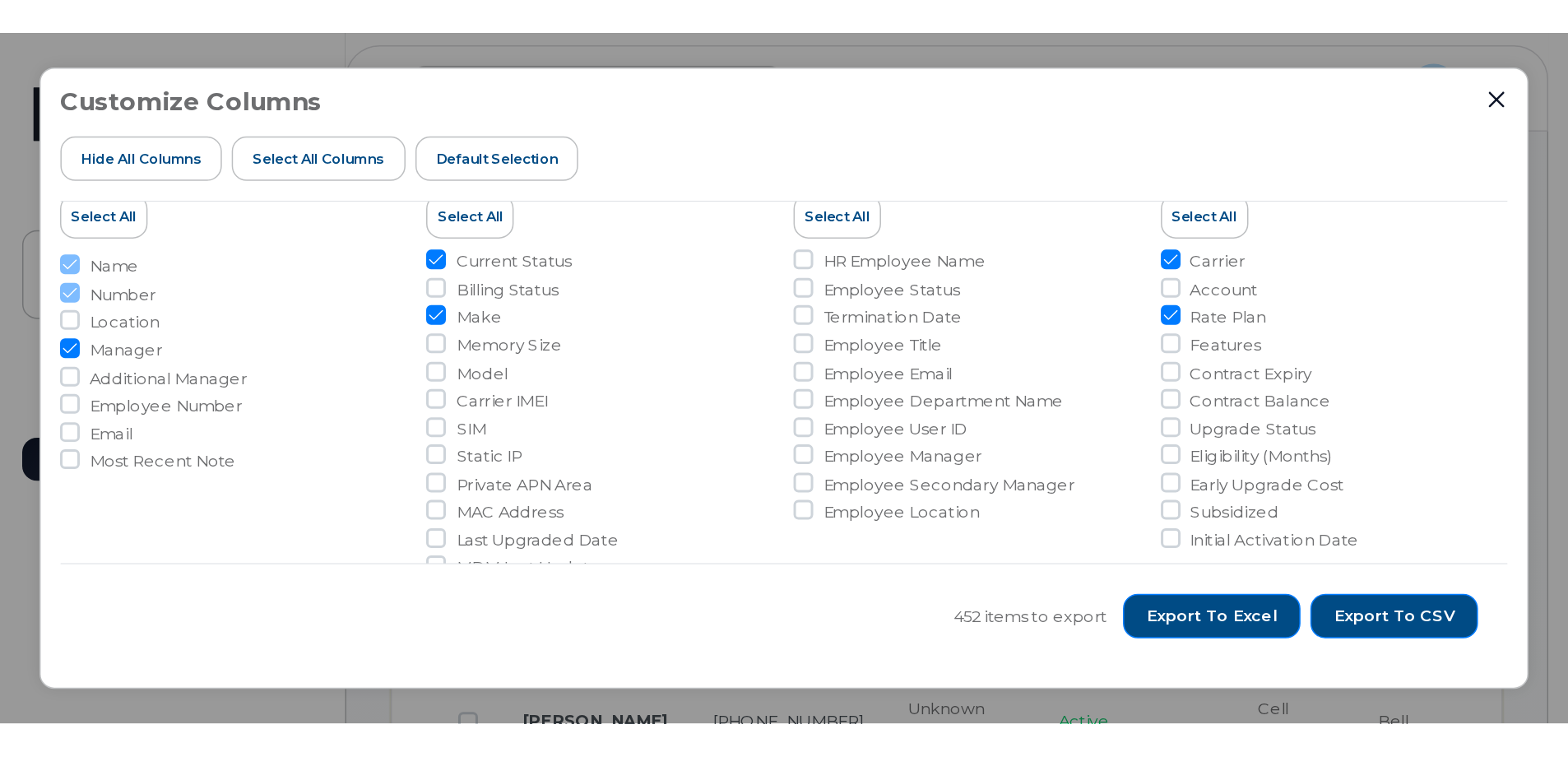 scroll, scrollTop: 0, scrollLeft: 0, axis: both 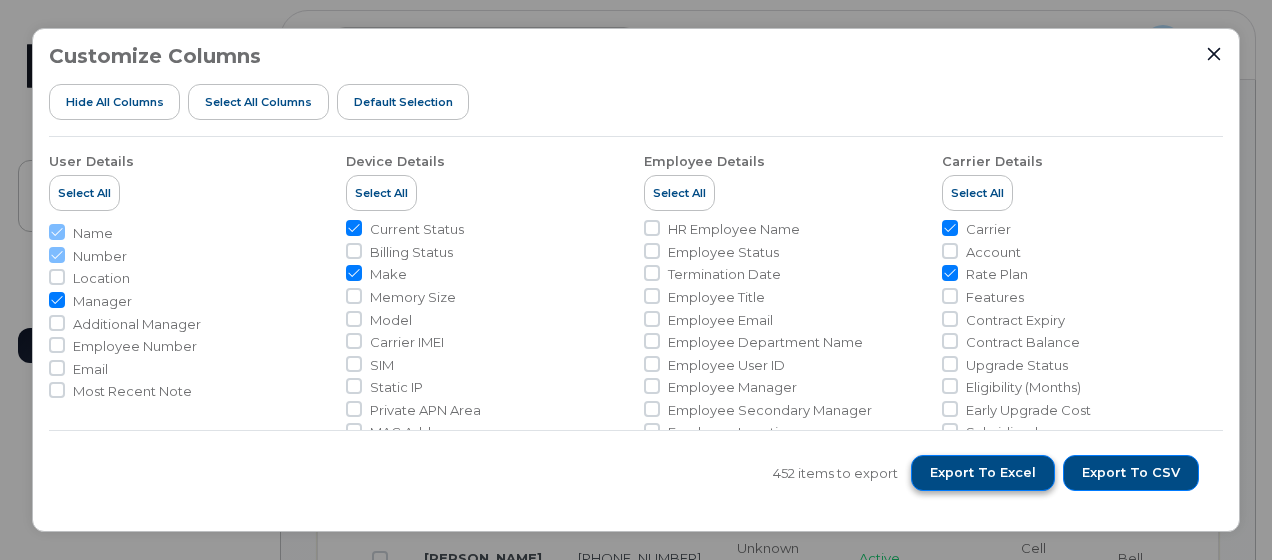 click on "Export to Excel" at bounding box center (983, 473) 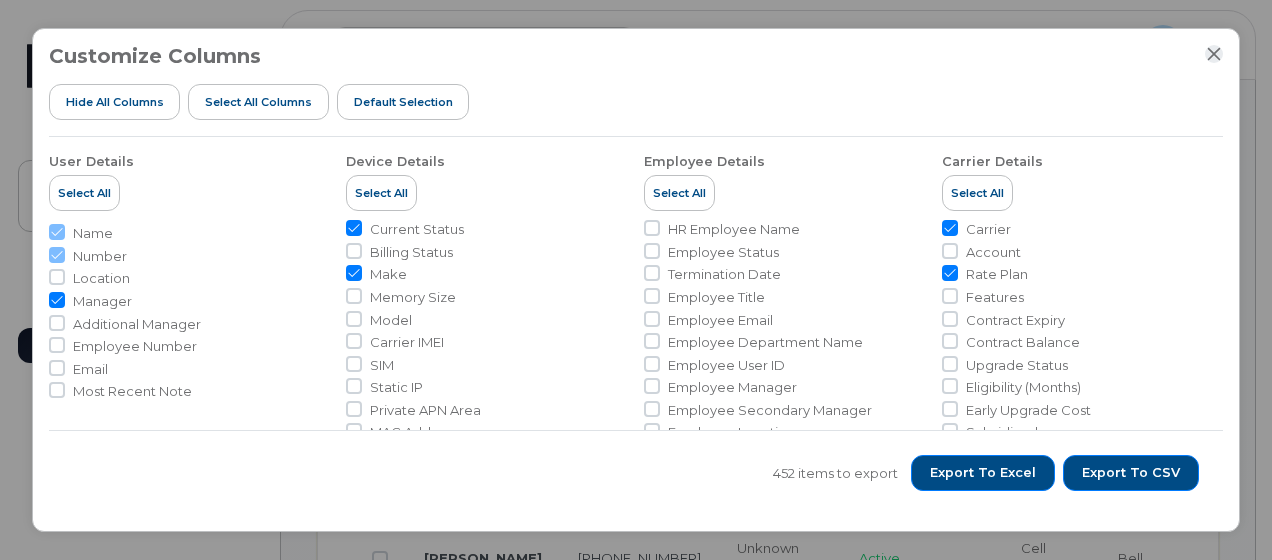 click 